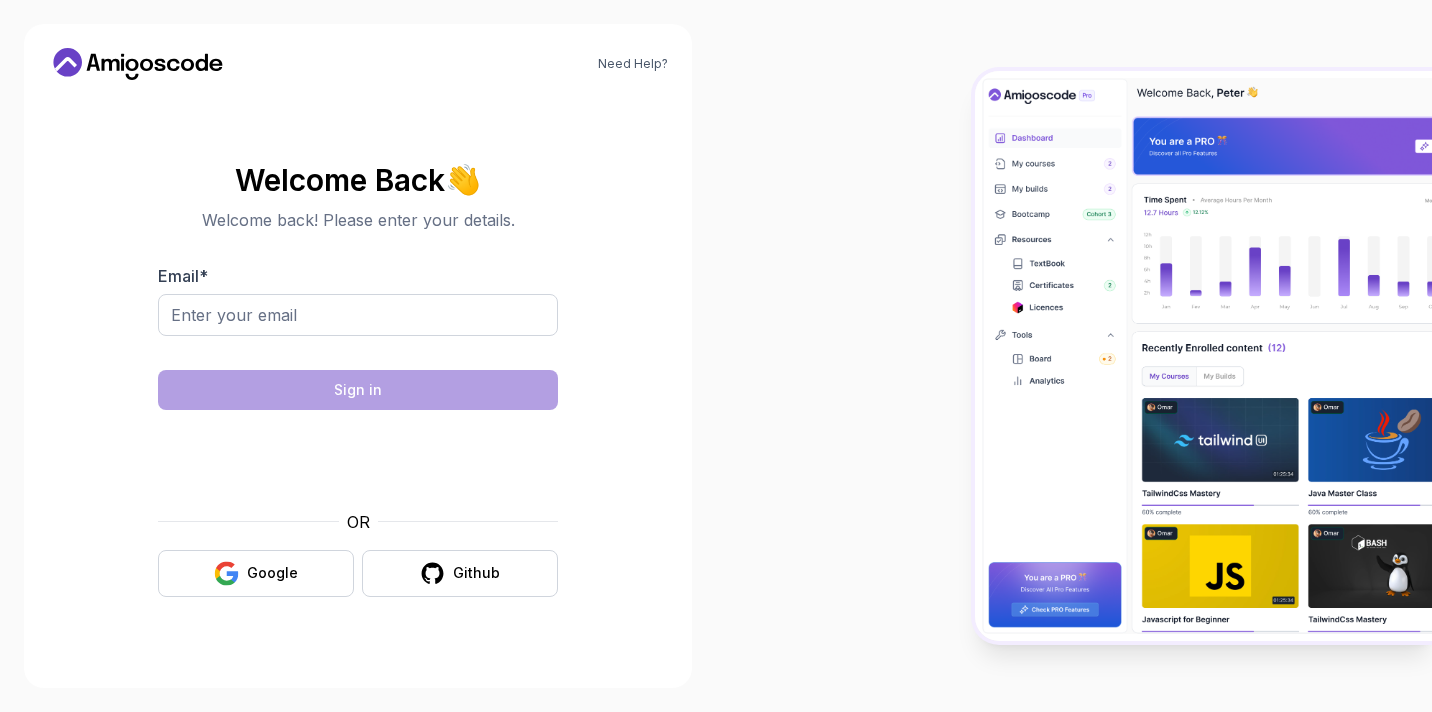 scroll, scrollTop: 0, scrollLeft: 0, axis: both 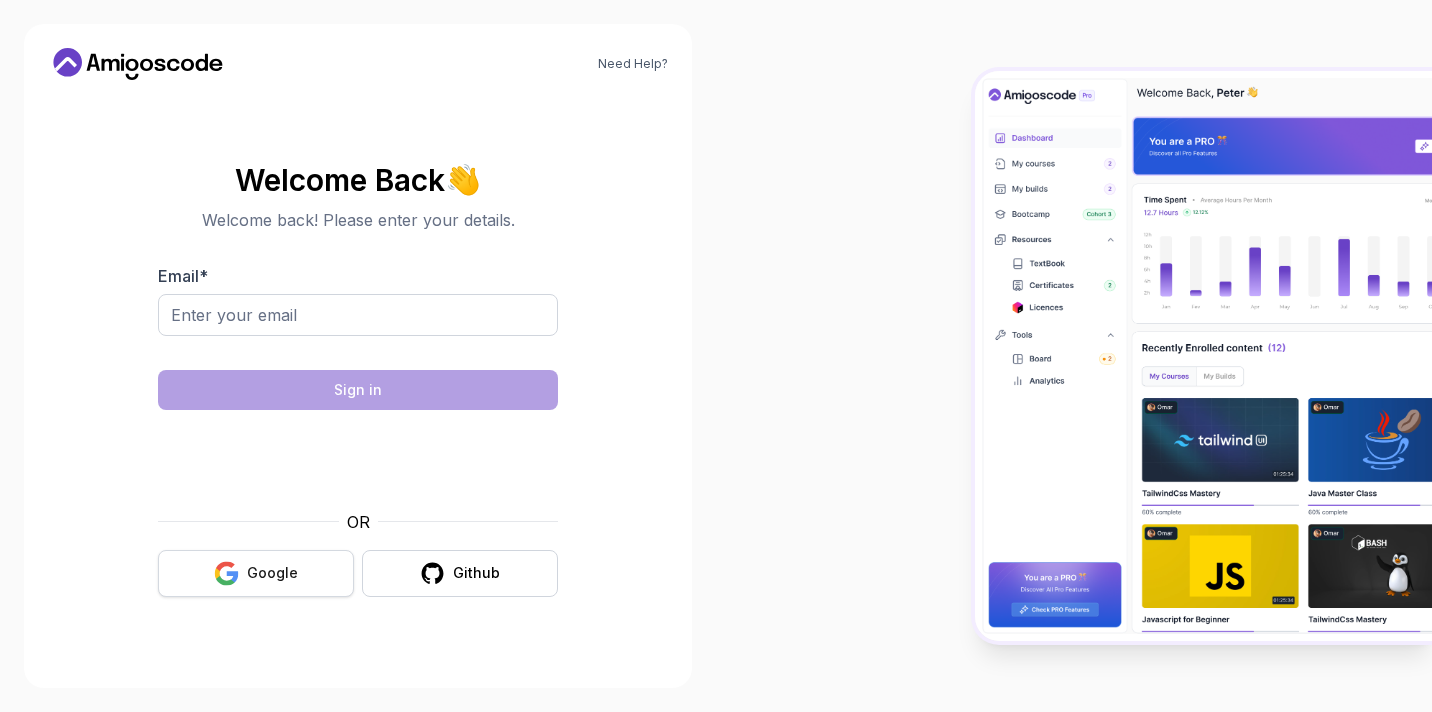 click on "Google" at bounding box center (272, 573) 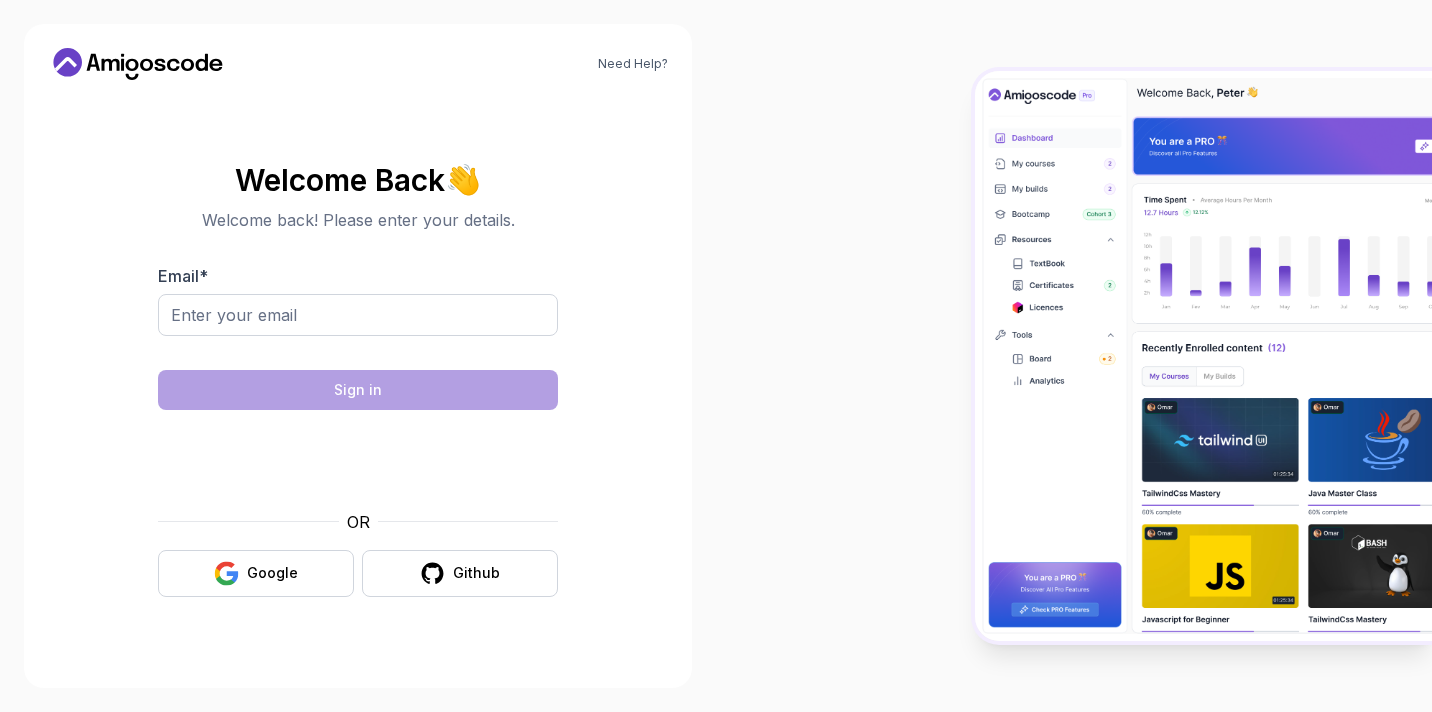 scroll, scrollTop: 0, scrollLeft: 0, axis: both 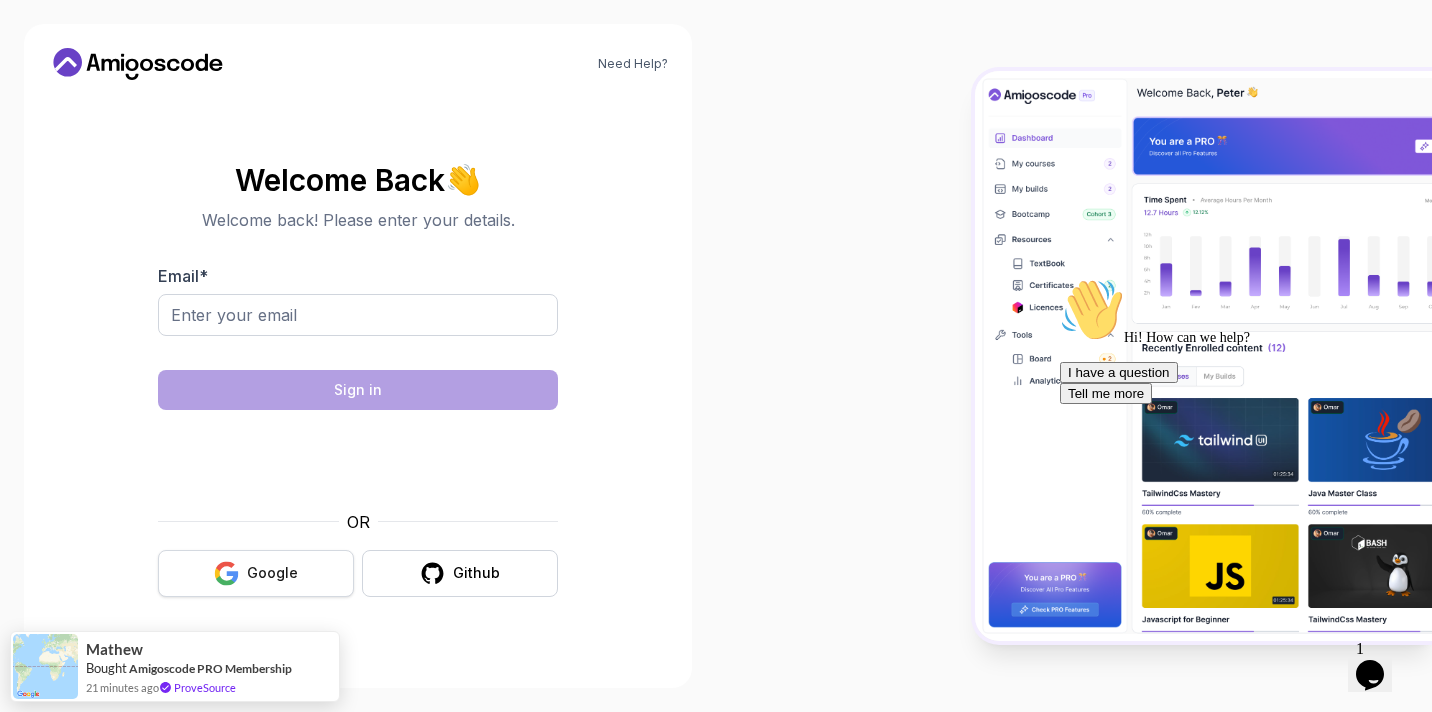 click on "Google" at bounding box center [256, 573] 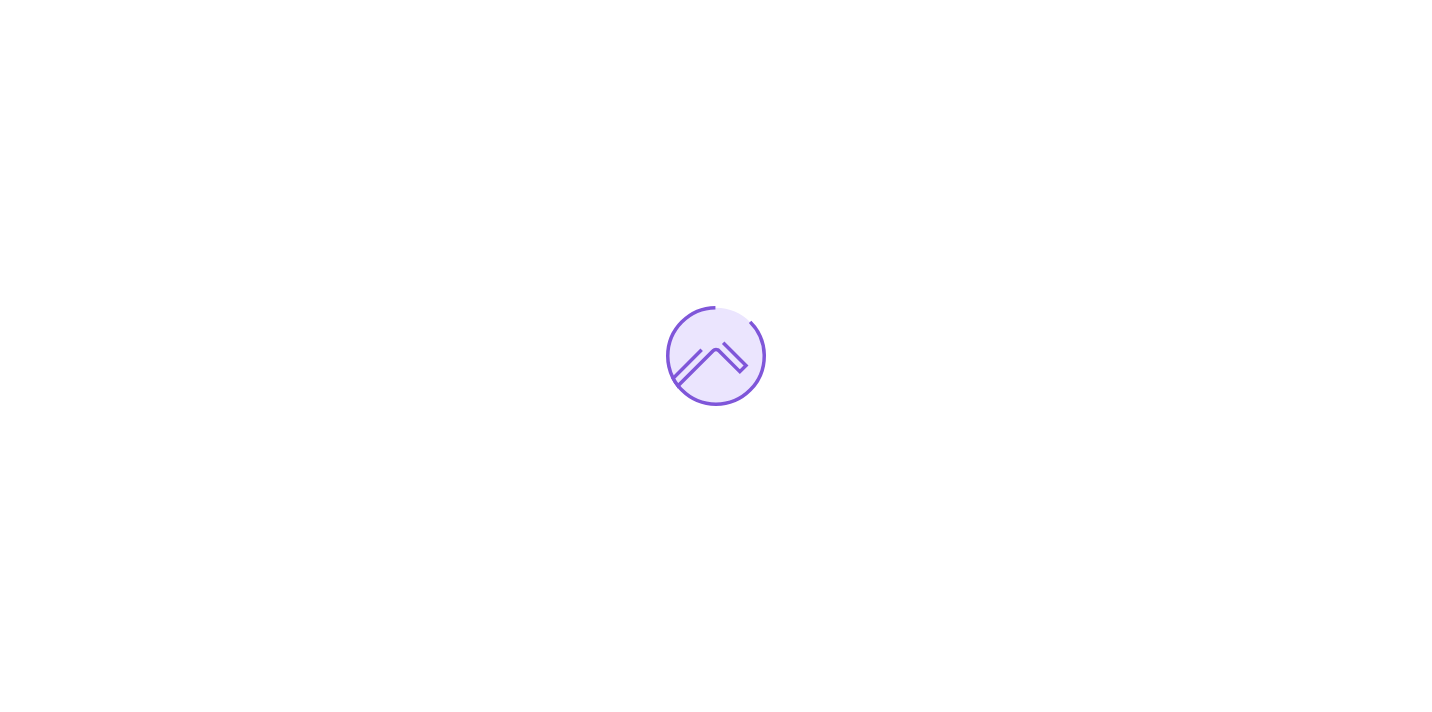 scroll, scrollTop: 0, scrollLeft: 0, axis: both 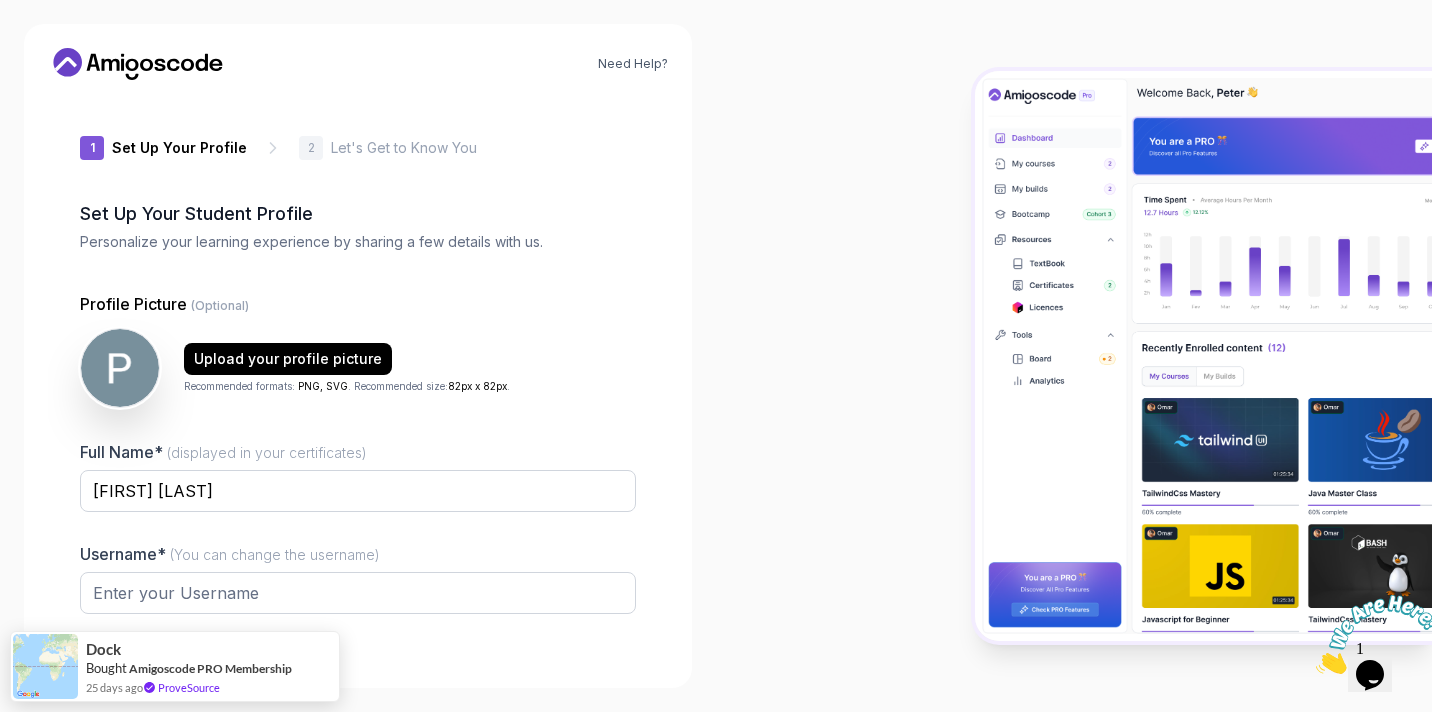 type on "calmotter2b94a" 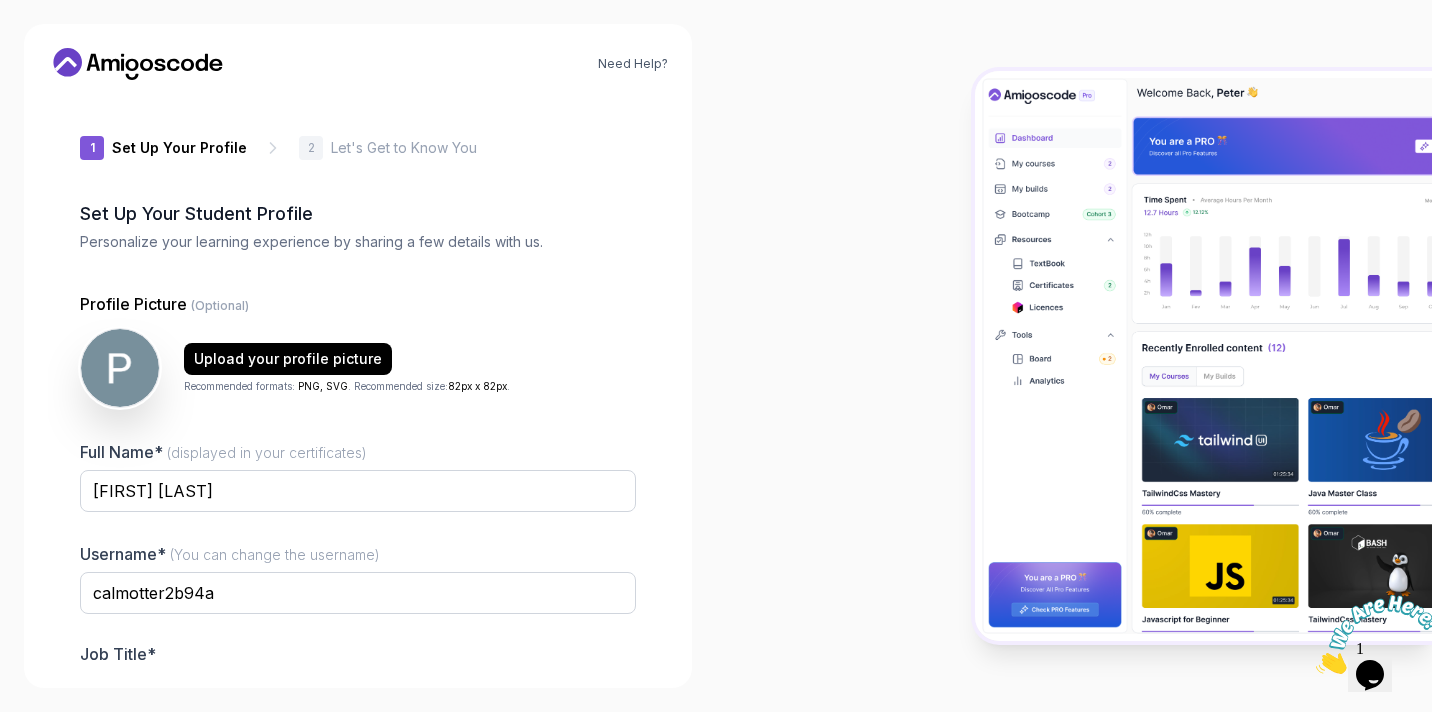 scroll, scrollTop: 122, scrollLeft: 0, axis: vertical 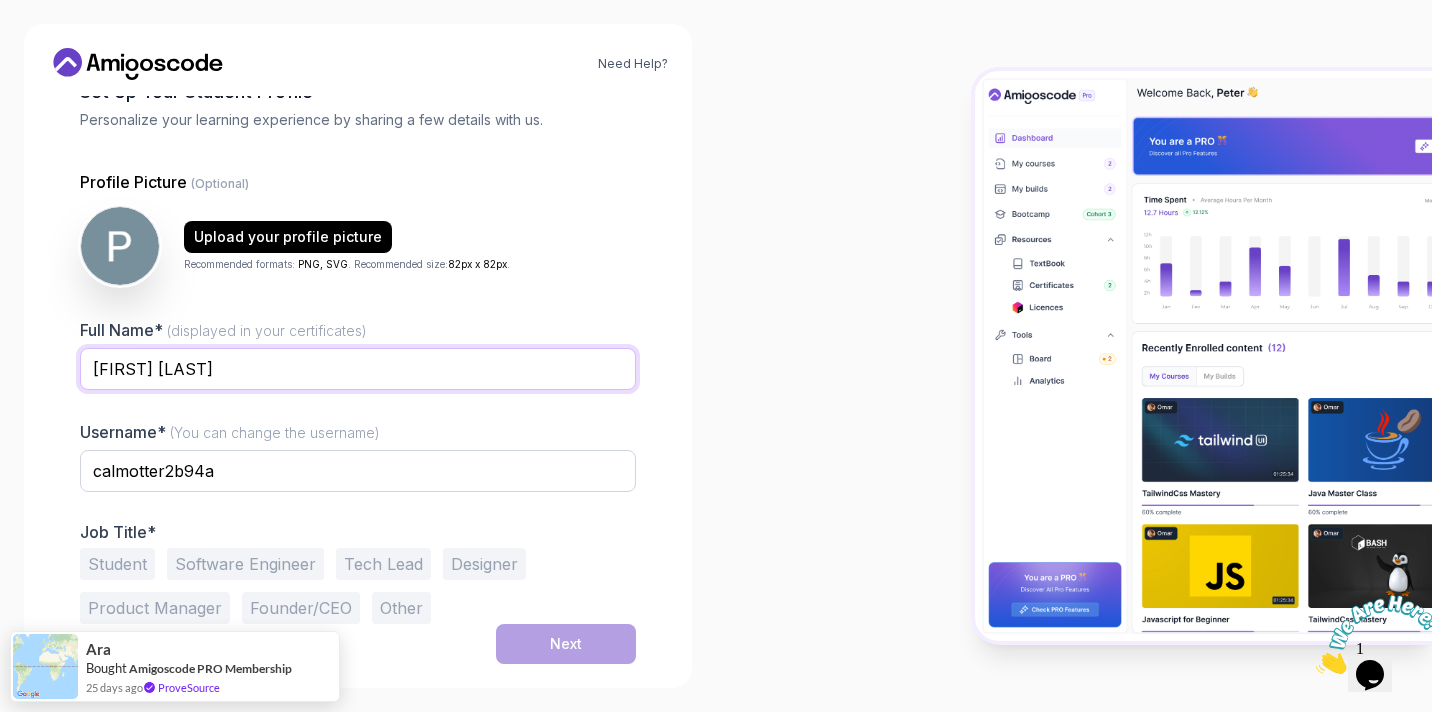 click on "[FIRST] [LAST]" at bounding box center (358, 369) 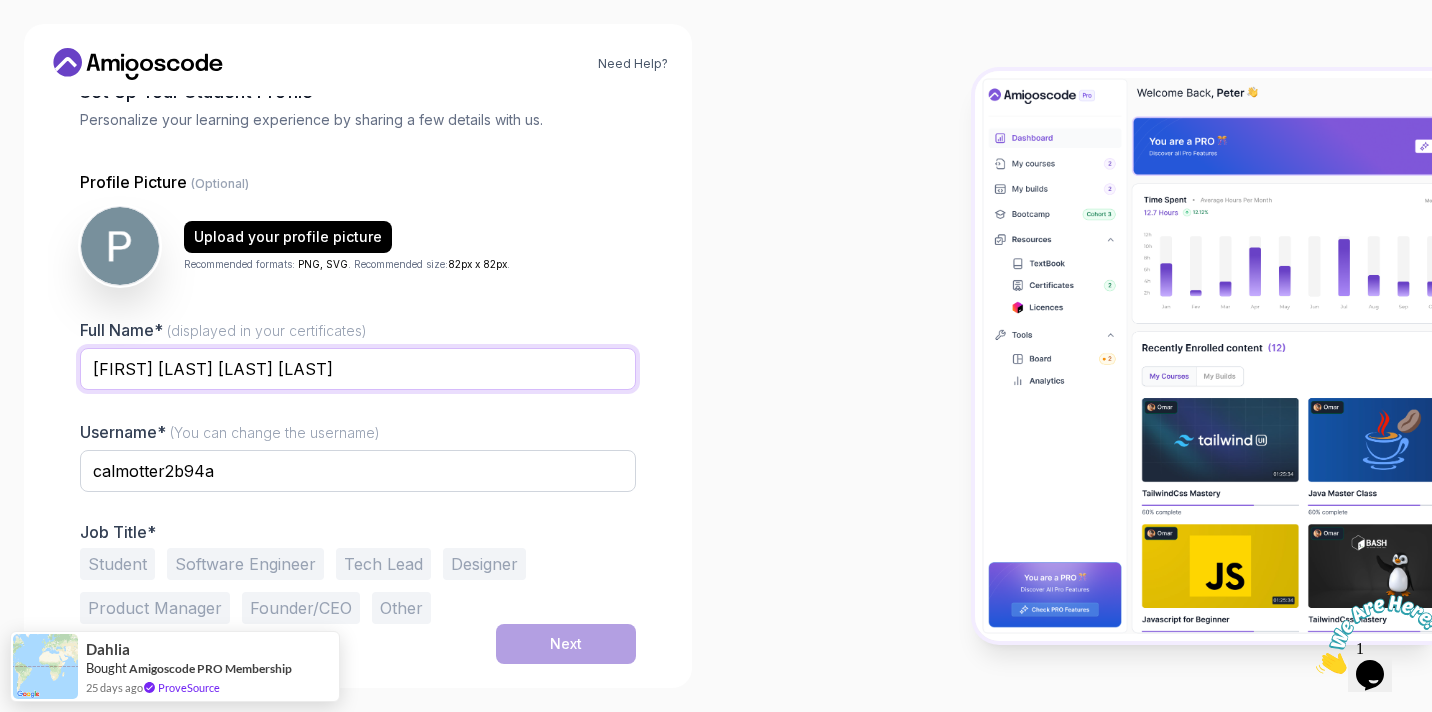type on "[FIRST] [LAST] [LAST] [LAST]" 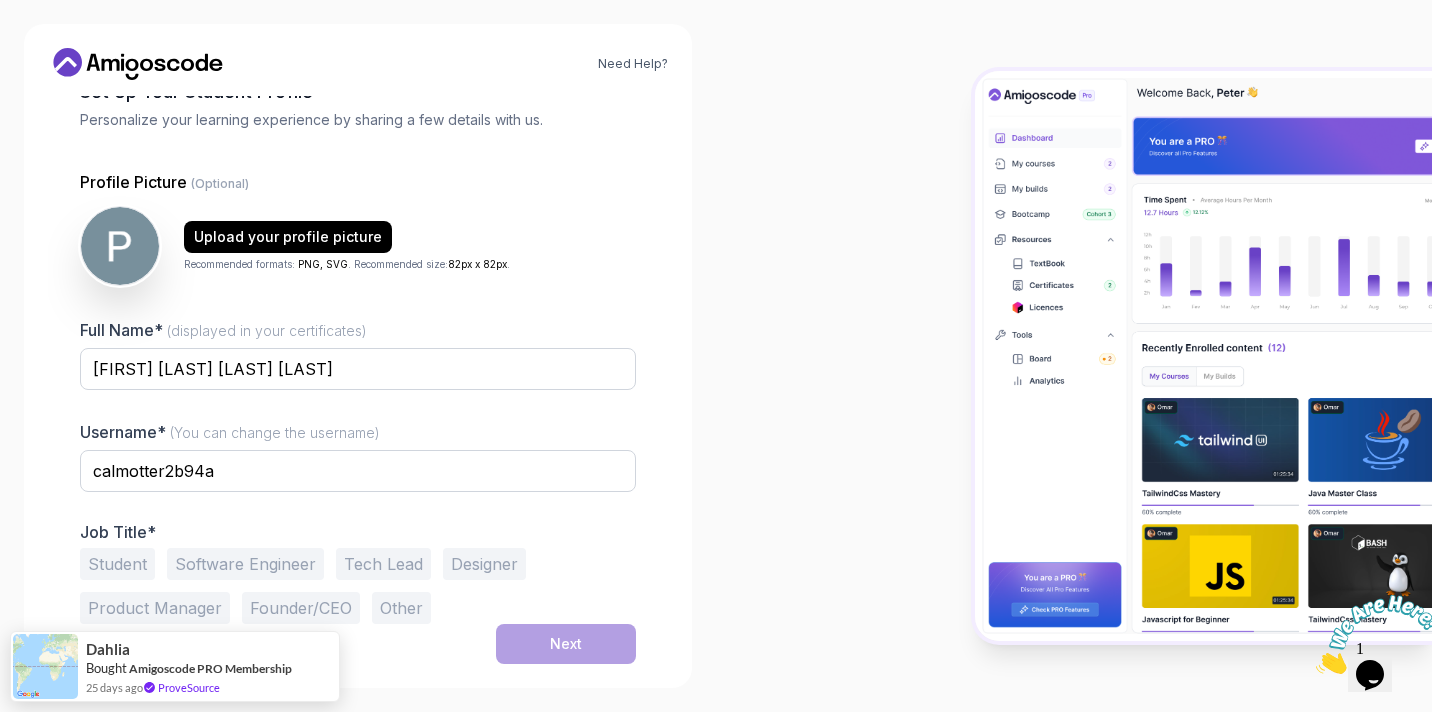 click on "Student" at bounding box center [117, 564] 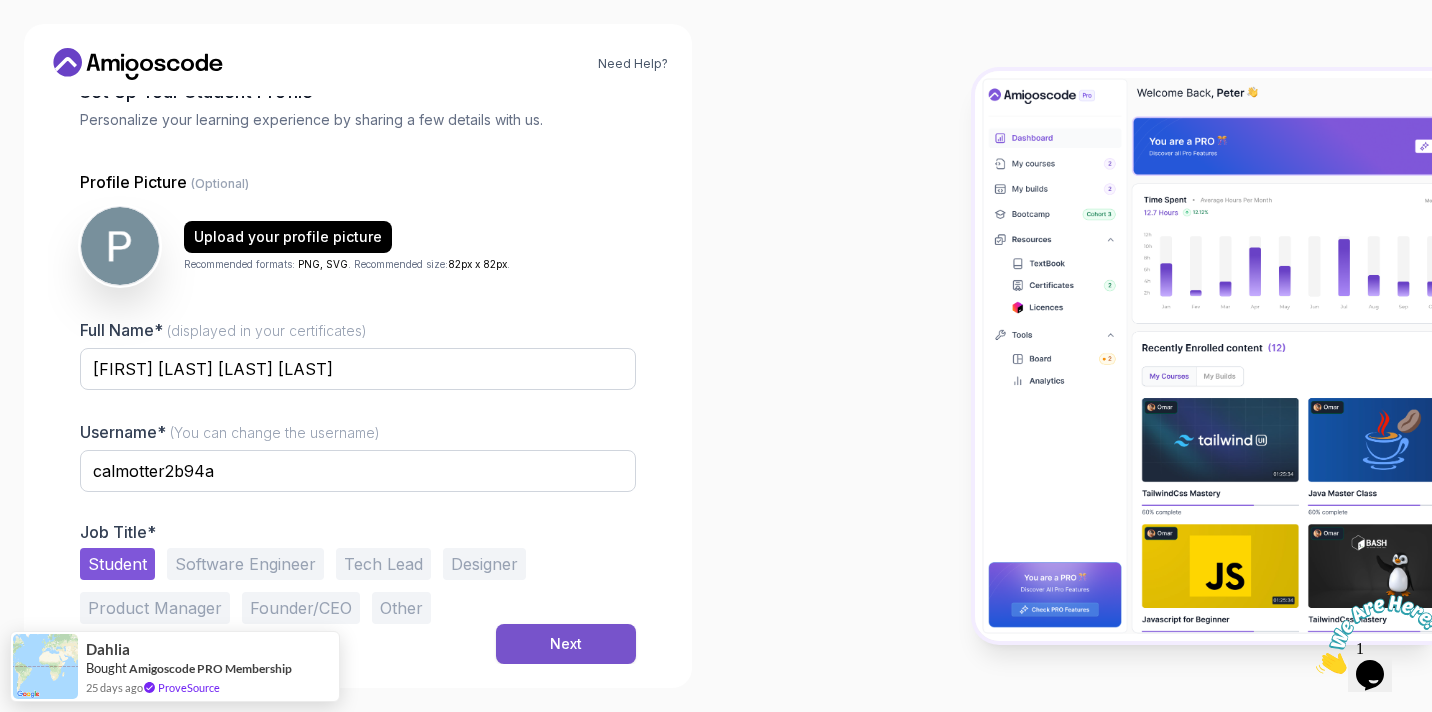 click on "Next" at bounding box center [566, 644] 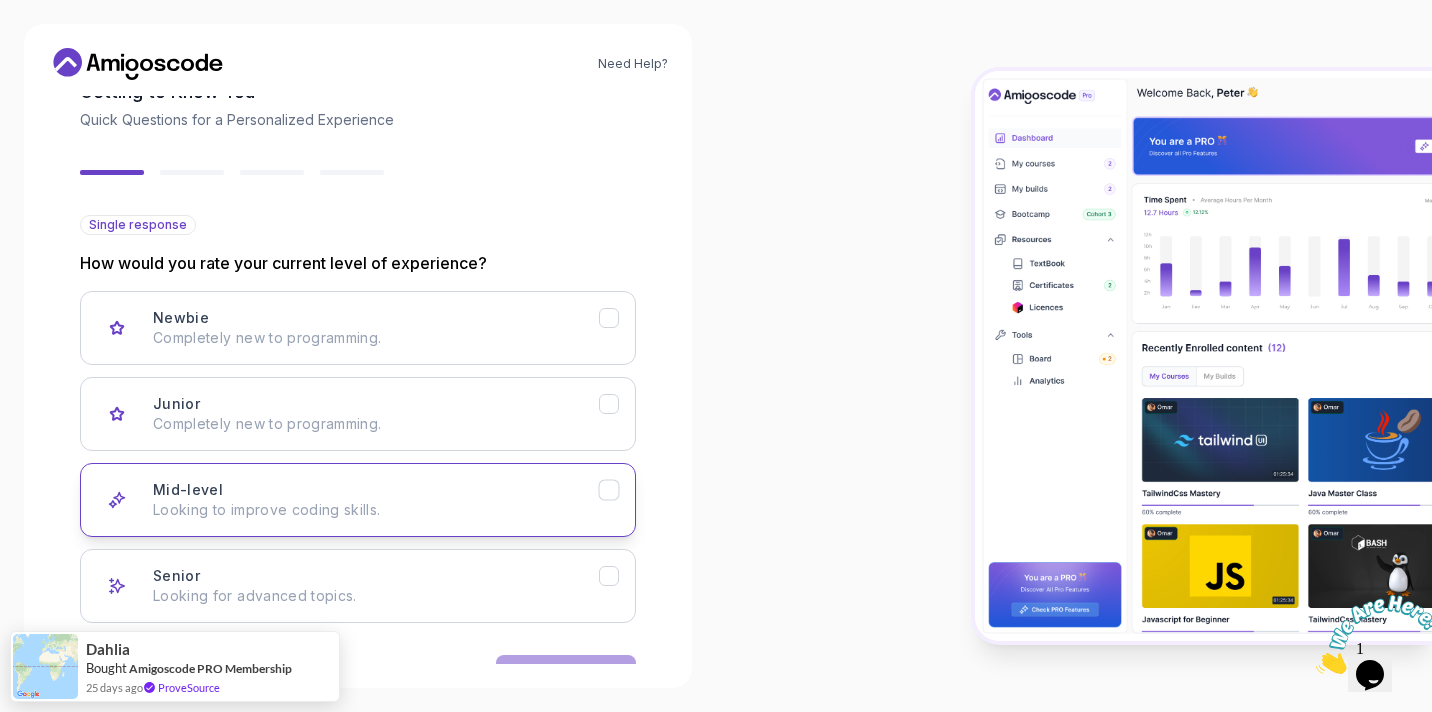 scroll, scrollTop: 185, scrollLeft: 0, axis: vertical 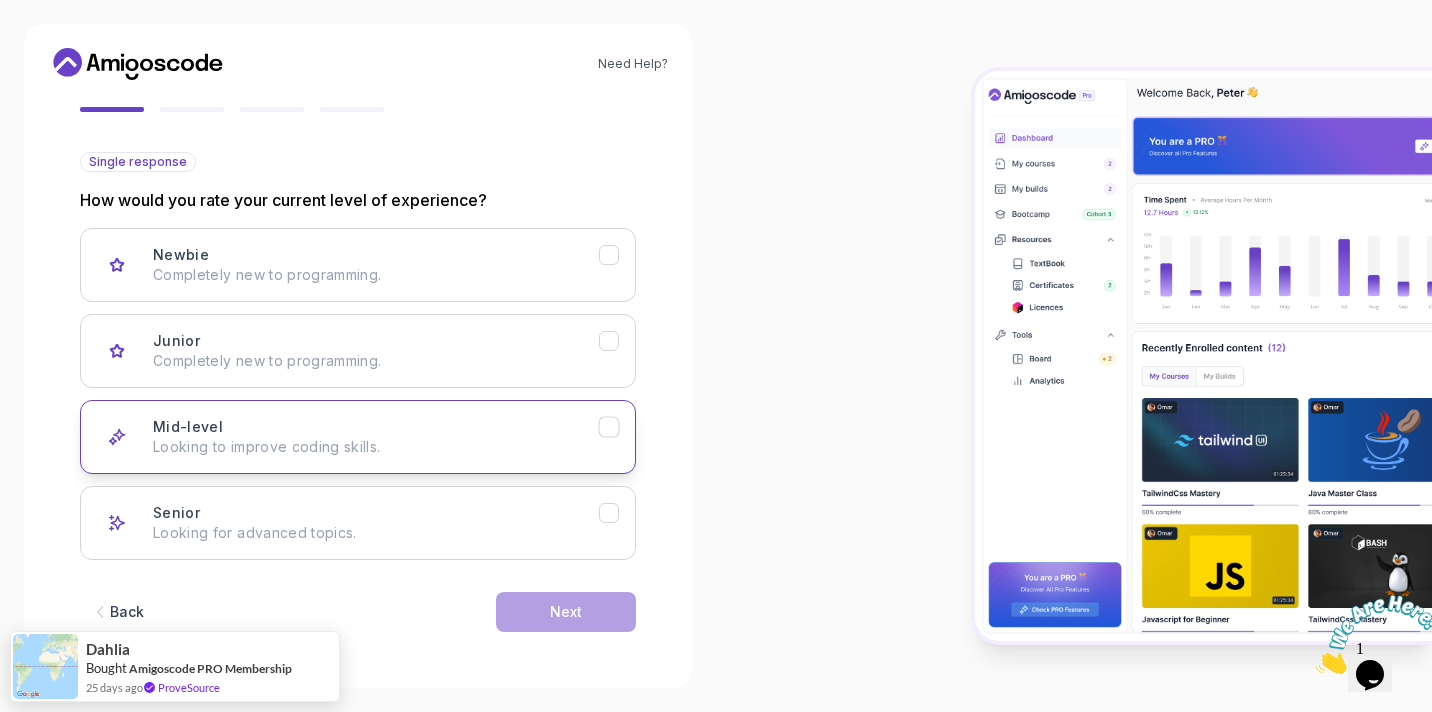 click on "Mid-level Looking to improve coding skills." at bounding box center (358, 437) 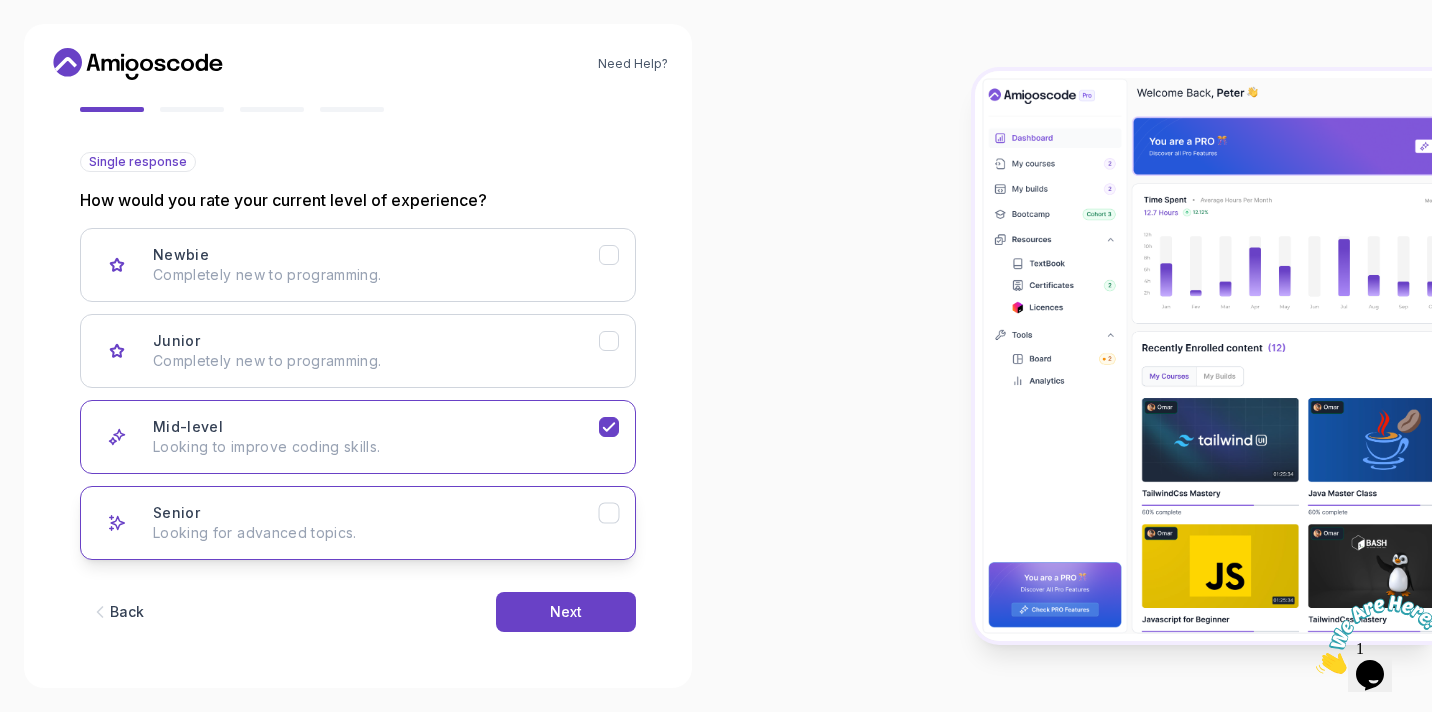 click on "Senior Looking for advanced topics." at bounding box center (376, 523) 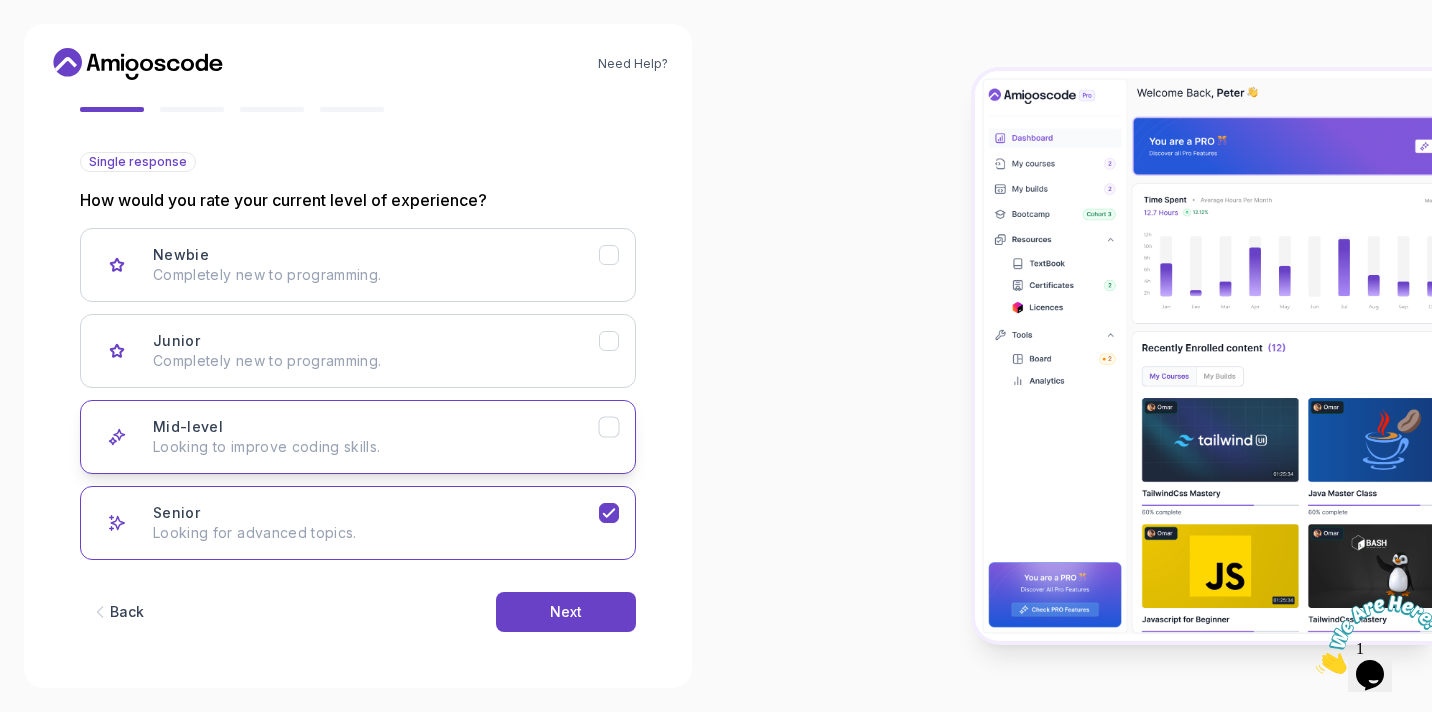 click on "Looking to improve coding skills." at bounding box center [376, 447] 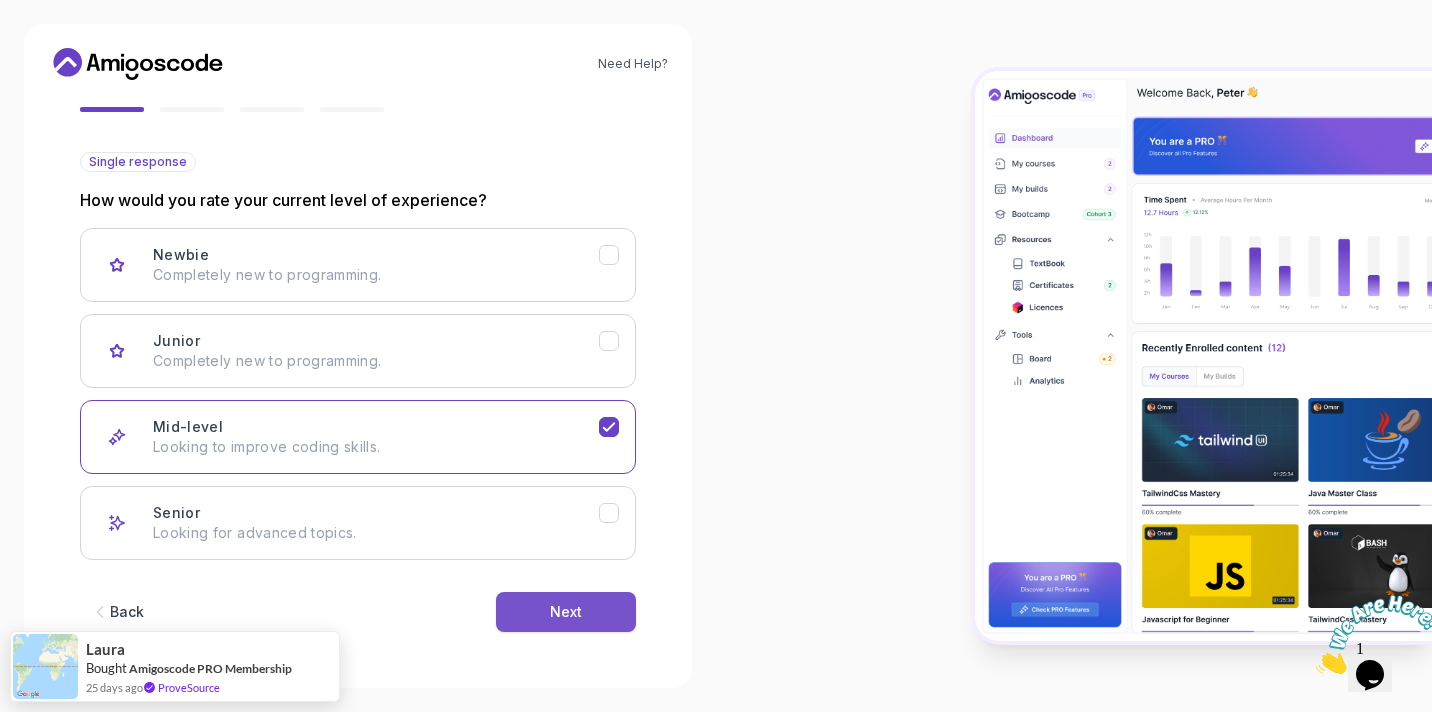 click on "Next" at bounding box center [566, 612] 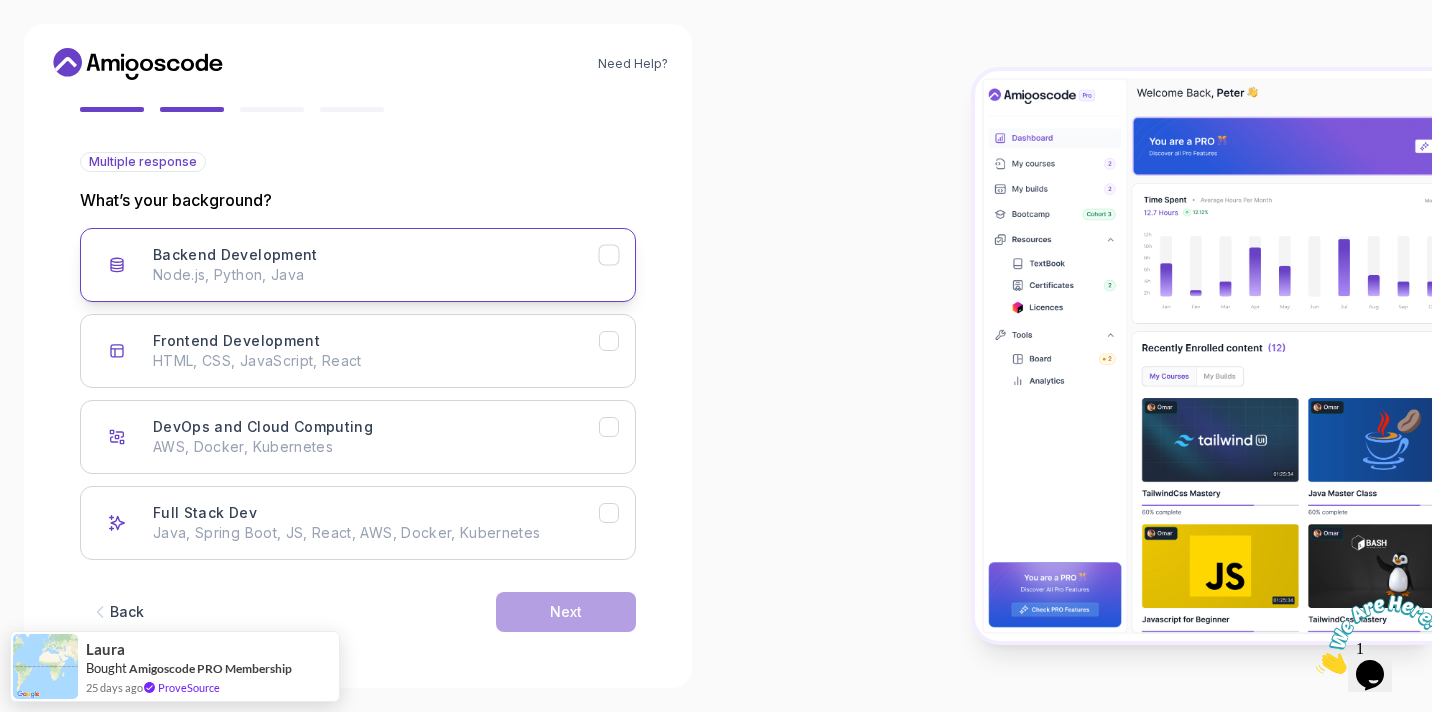 click on "Node.js, Python, Java" at bounding box center [376, 275] 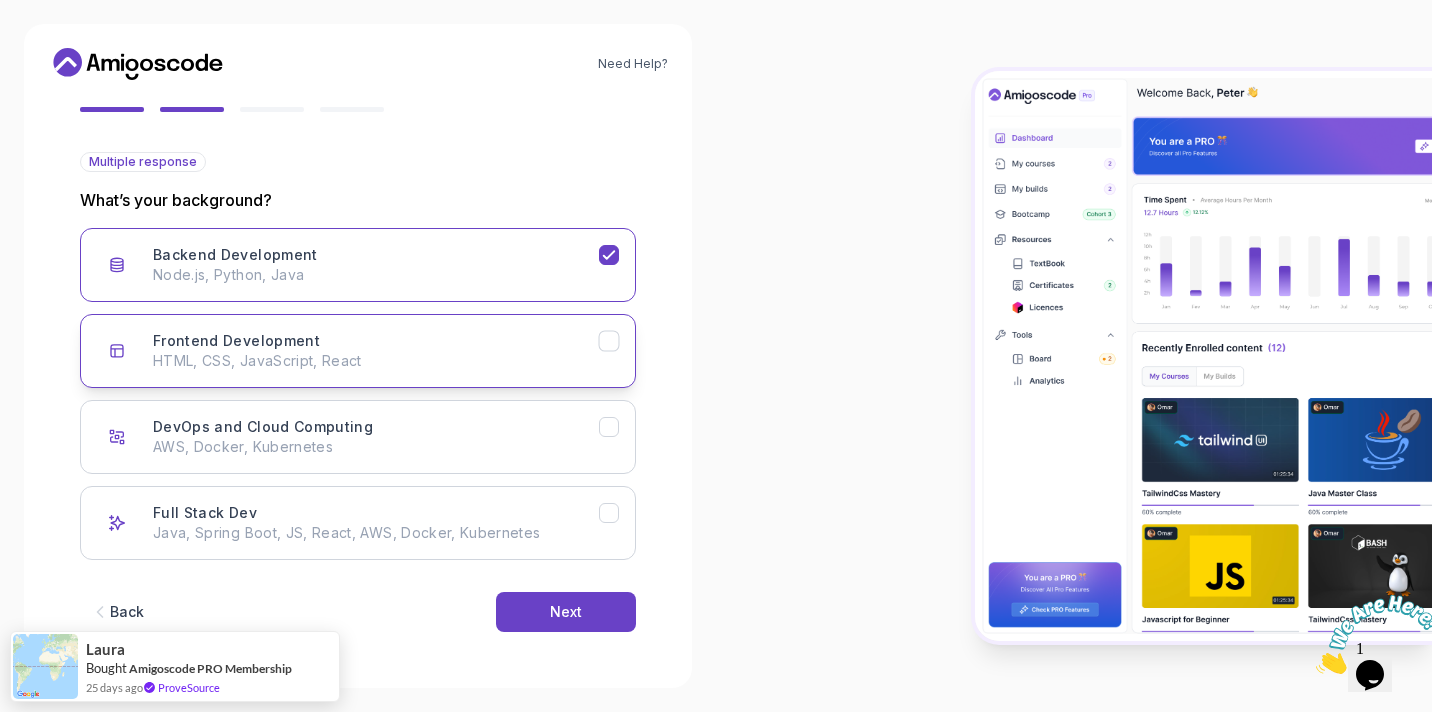 click on "HTML, CSS, JavaScript, React" at bounding box center (376, 361) 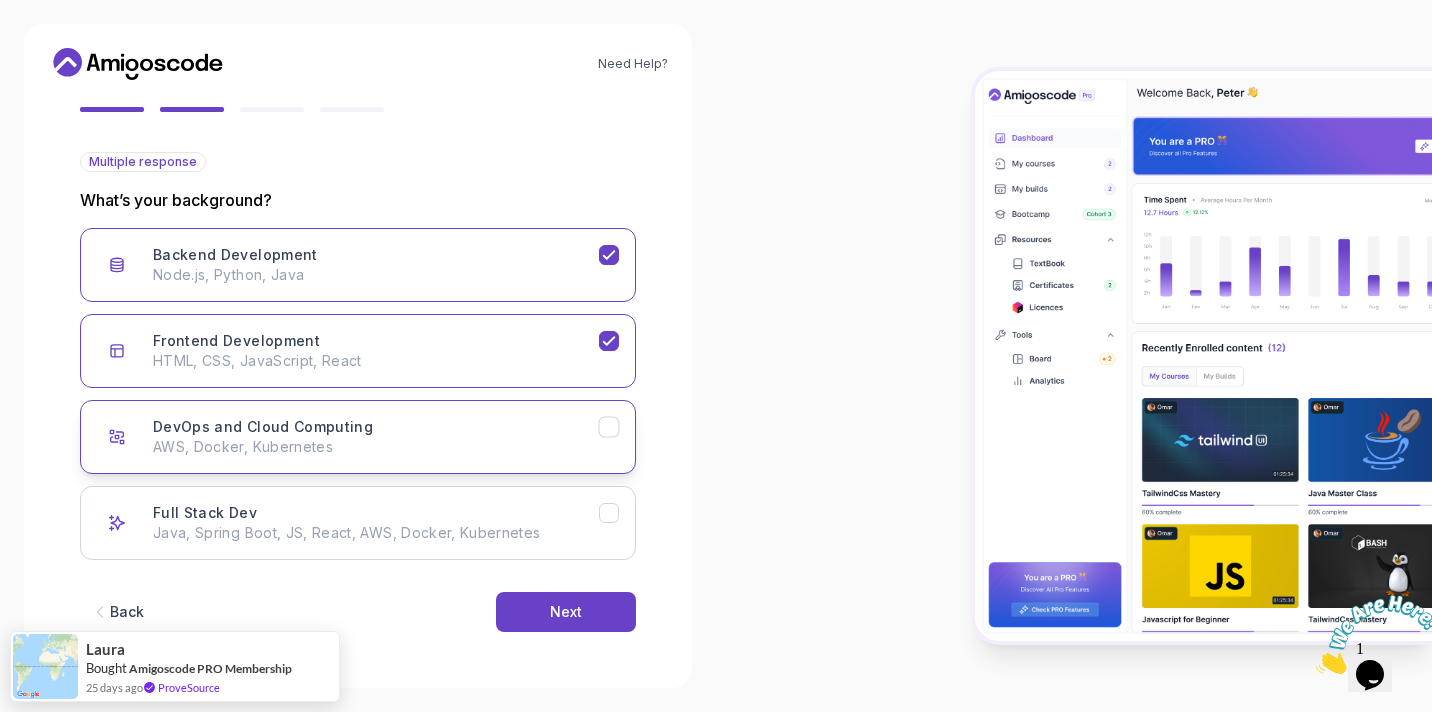 click on "DevOps and Cloud Computing AWS, Docker, Kubernetes" at bounding box center (376, 437) 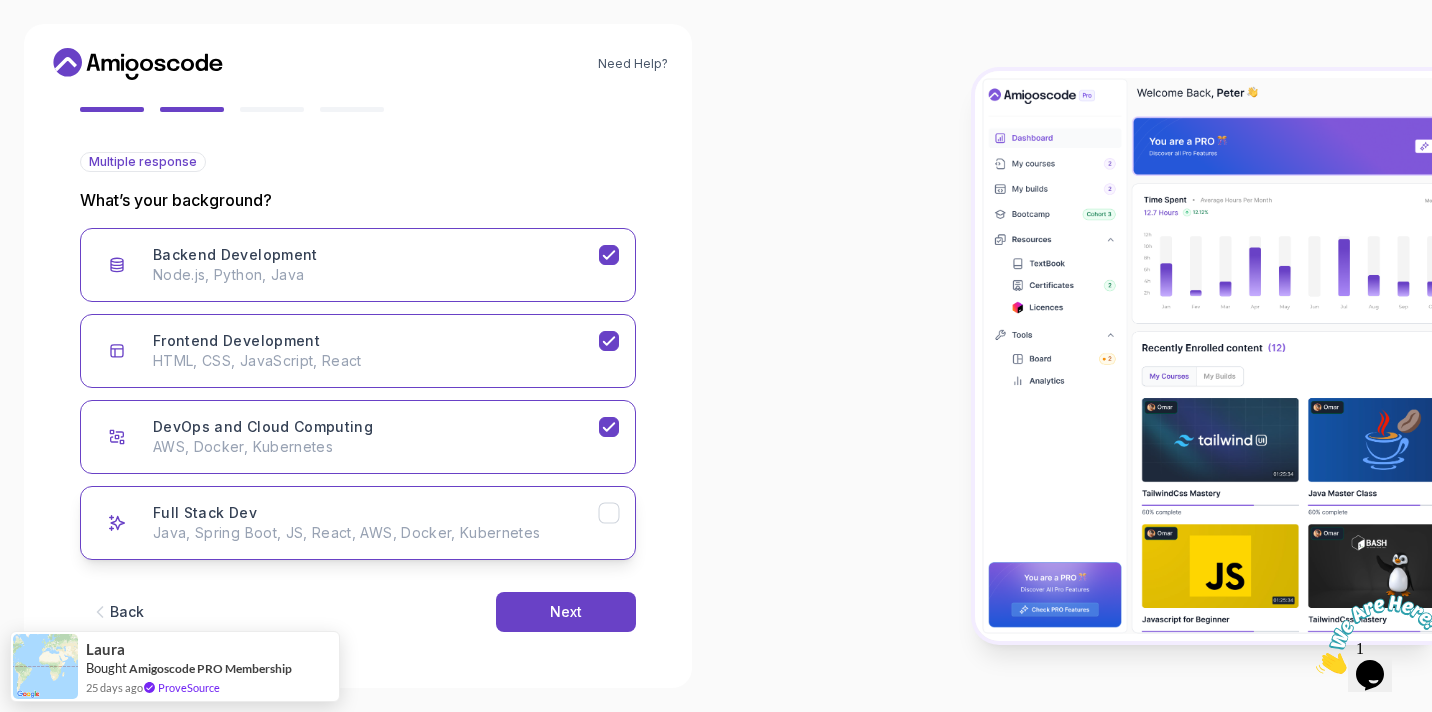 click on "Full Stack Dev Java, Spring Boot, JS, React, AWS, Docker, Kubernetes" at bounding box center [376, 523] 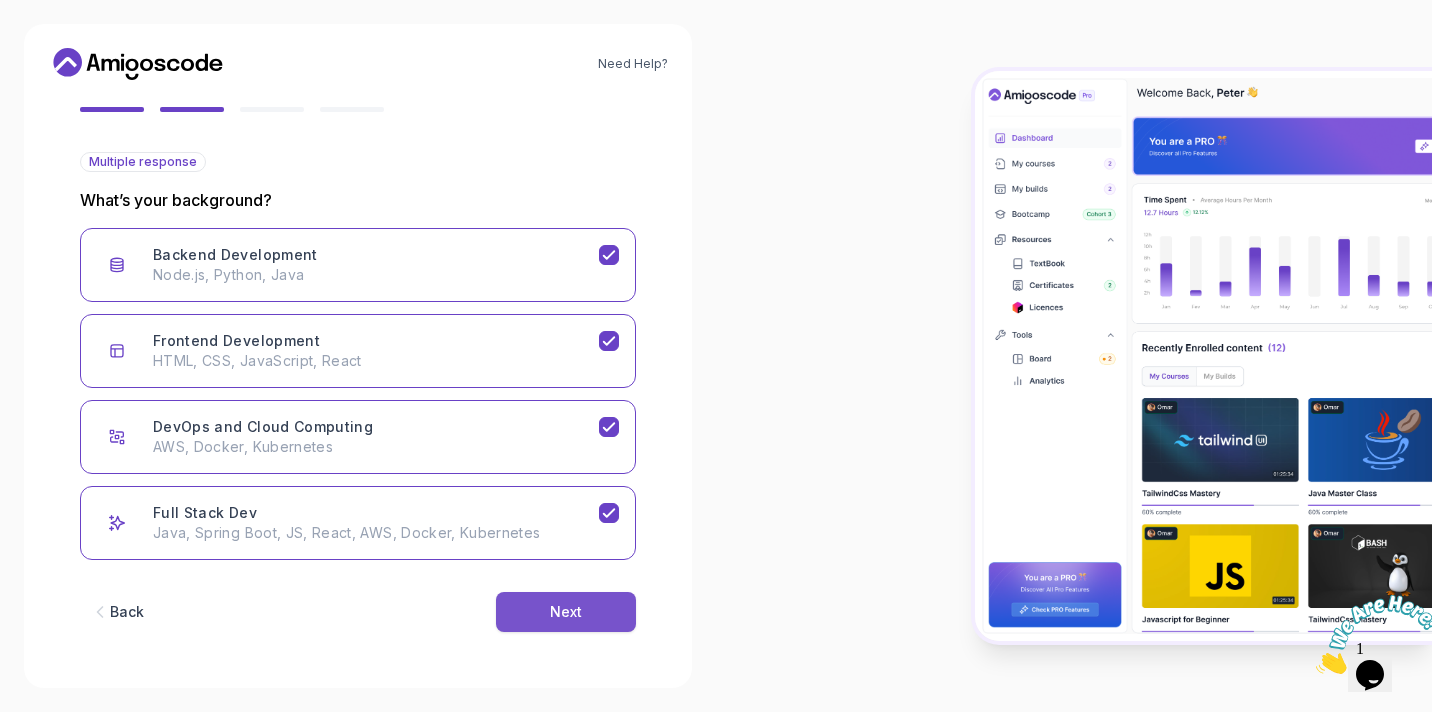 click on "Next" at bounding box center (566, 612) 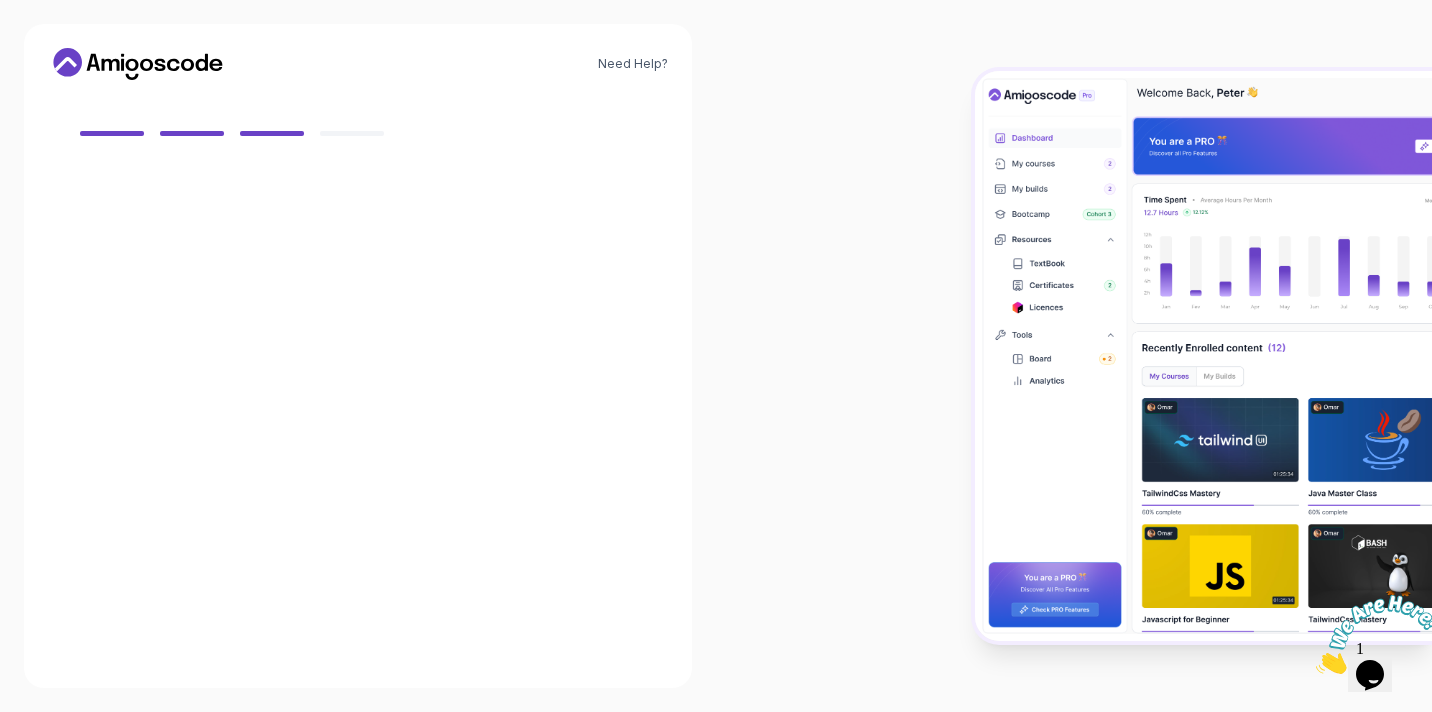 scroll, scrollTop: 161, scrollLeft: 0, axis: vertical 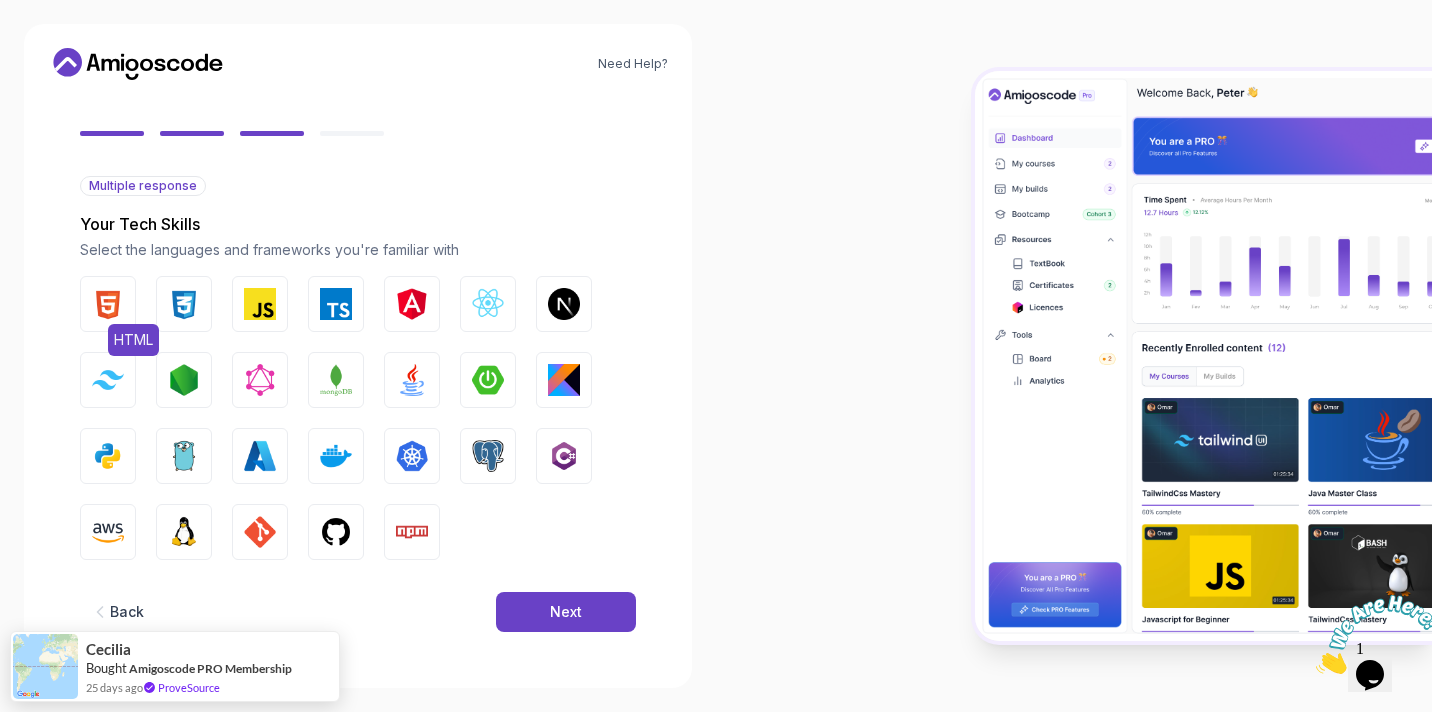 click at bounding box center [108, 304] 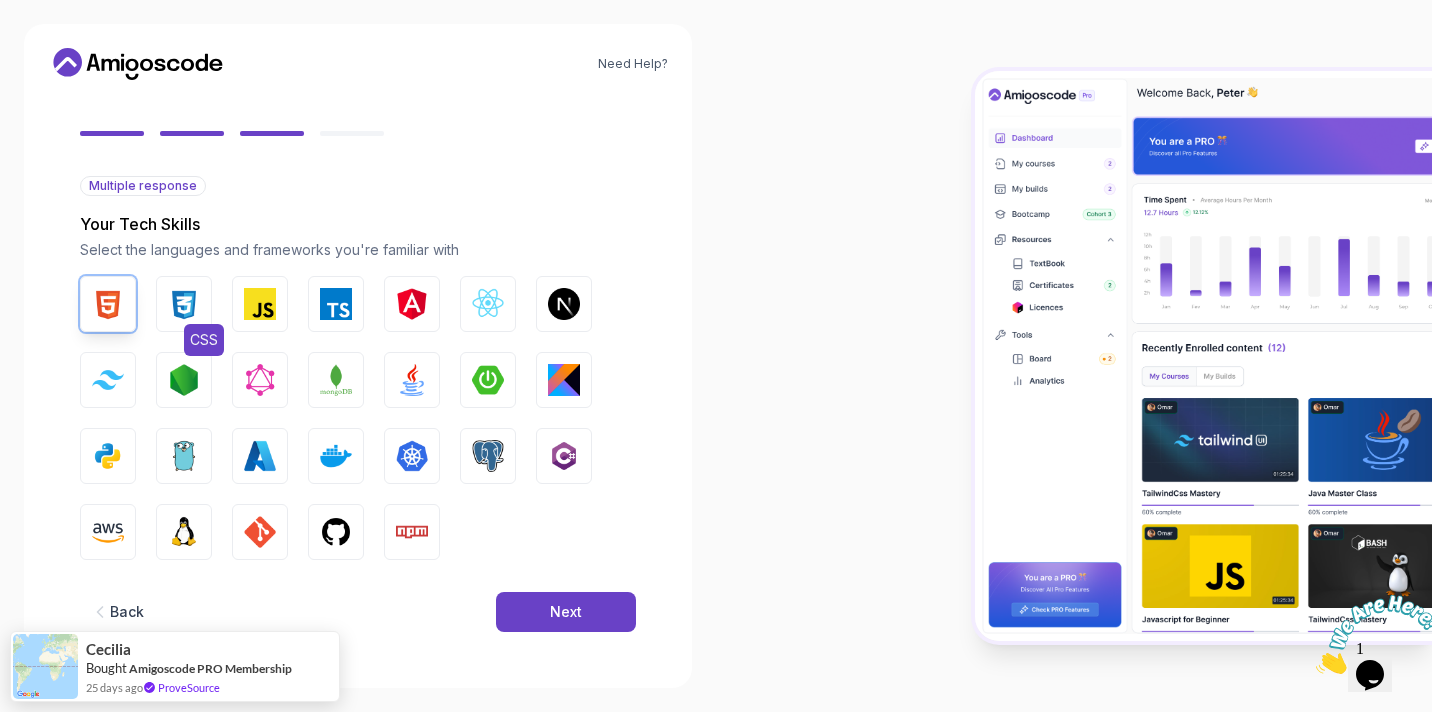 click at bounding box center (184, 304) 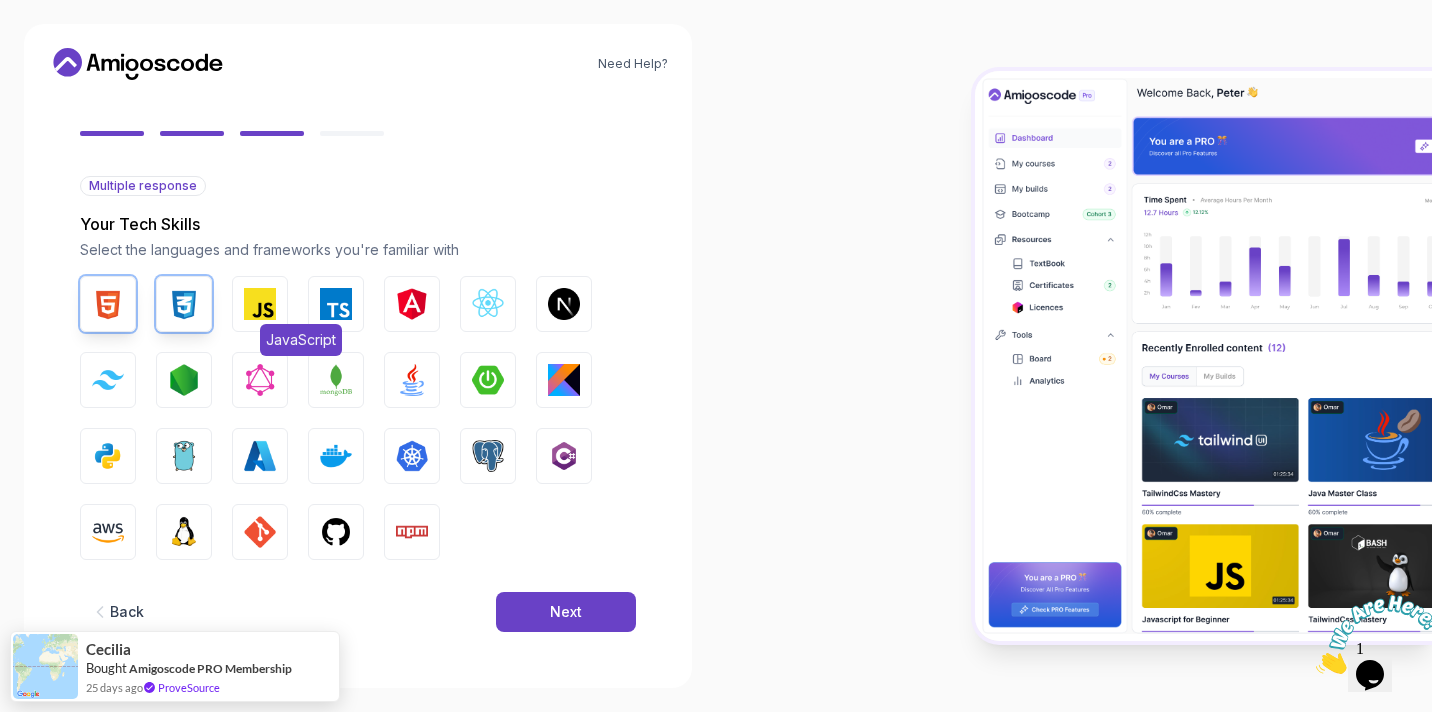click on "JavaScript" at bounding box center [301, 340] 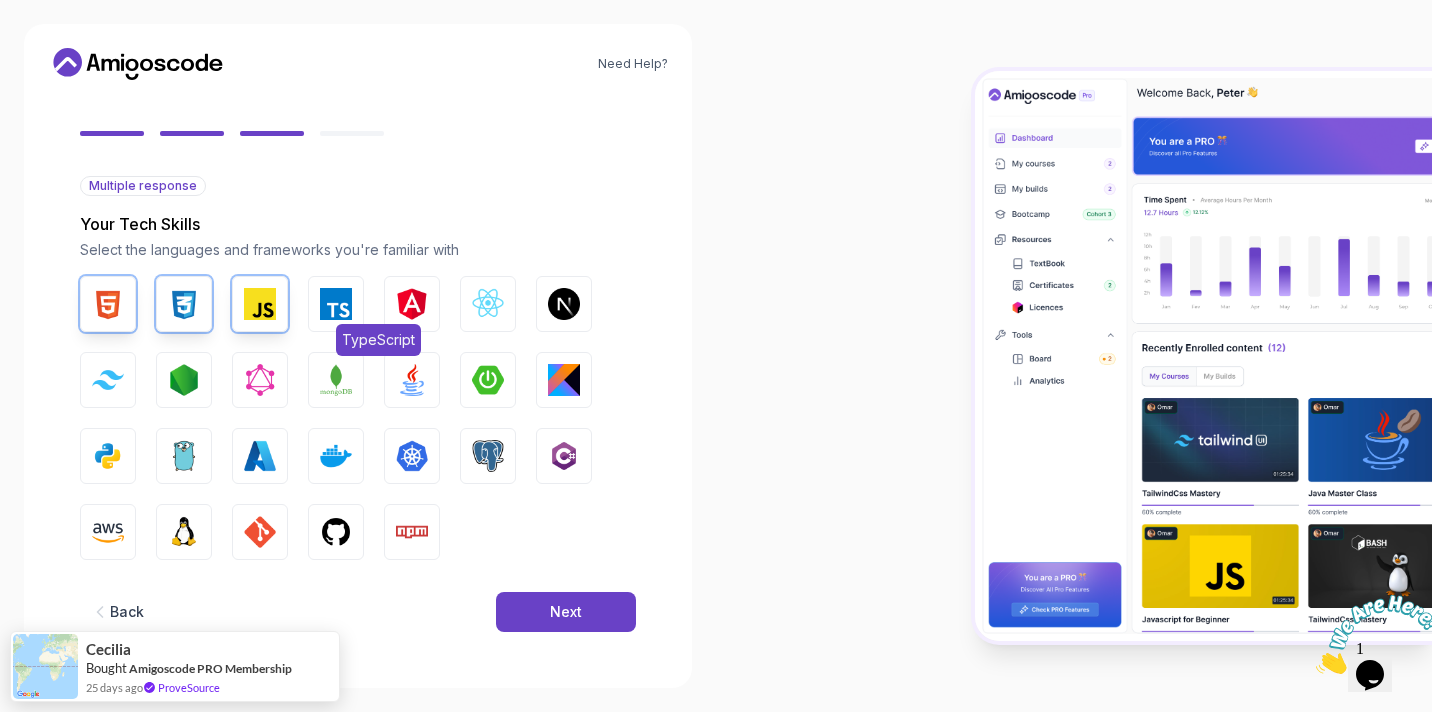 click on "TypeScript" at bounding box center (378, 340) 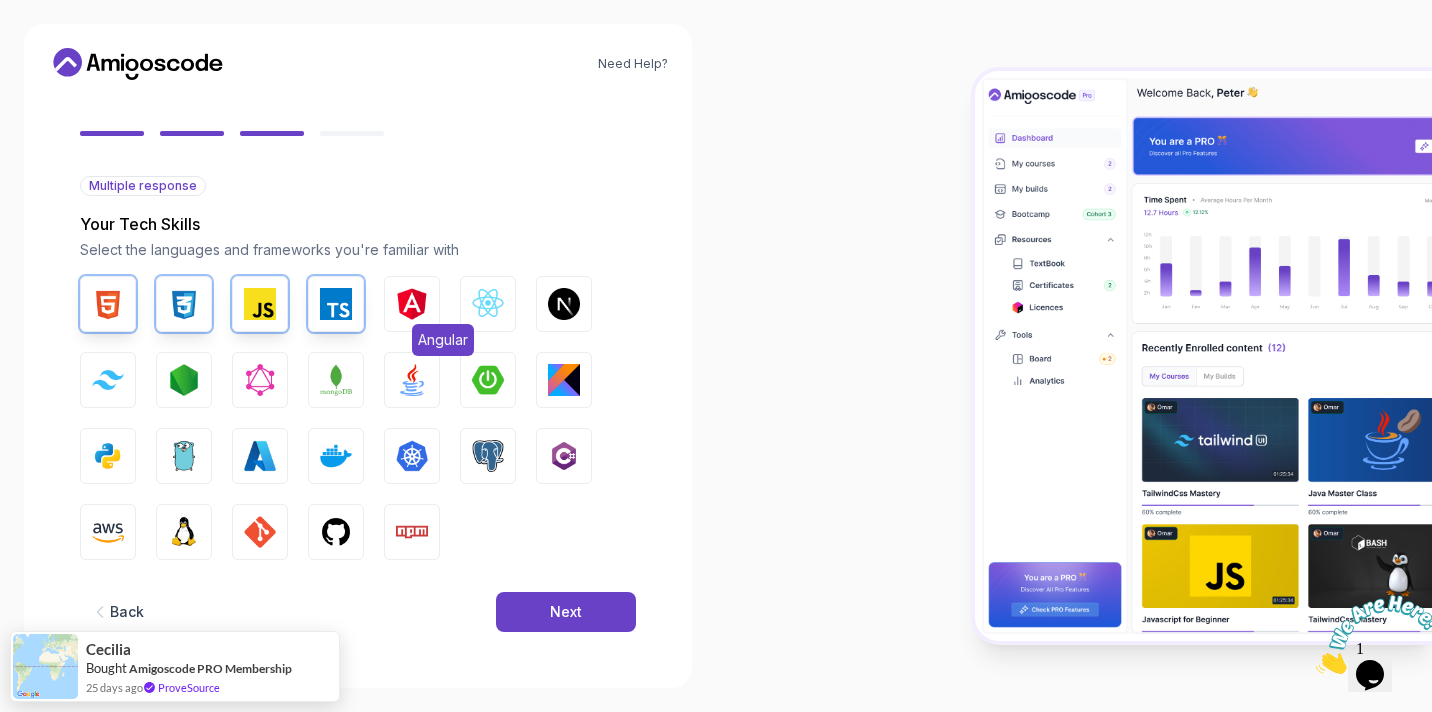 click on "Angular" at bounding box center (412, 304) 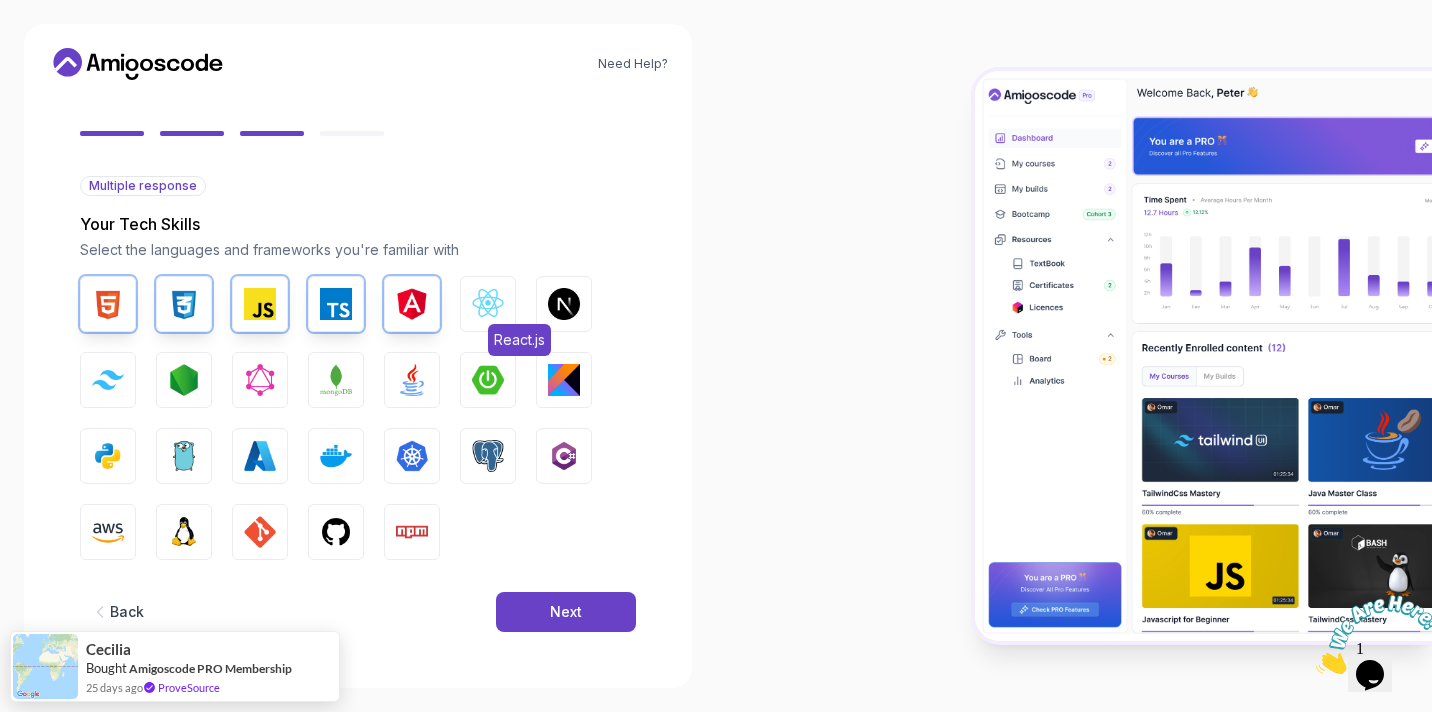 click on "React.js" at bounding box center (488, 304) 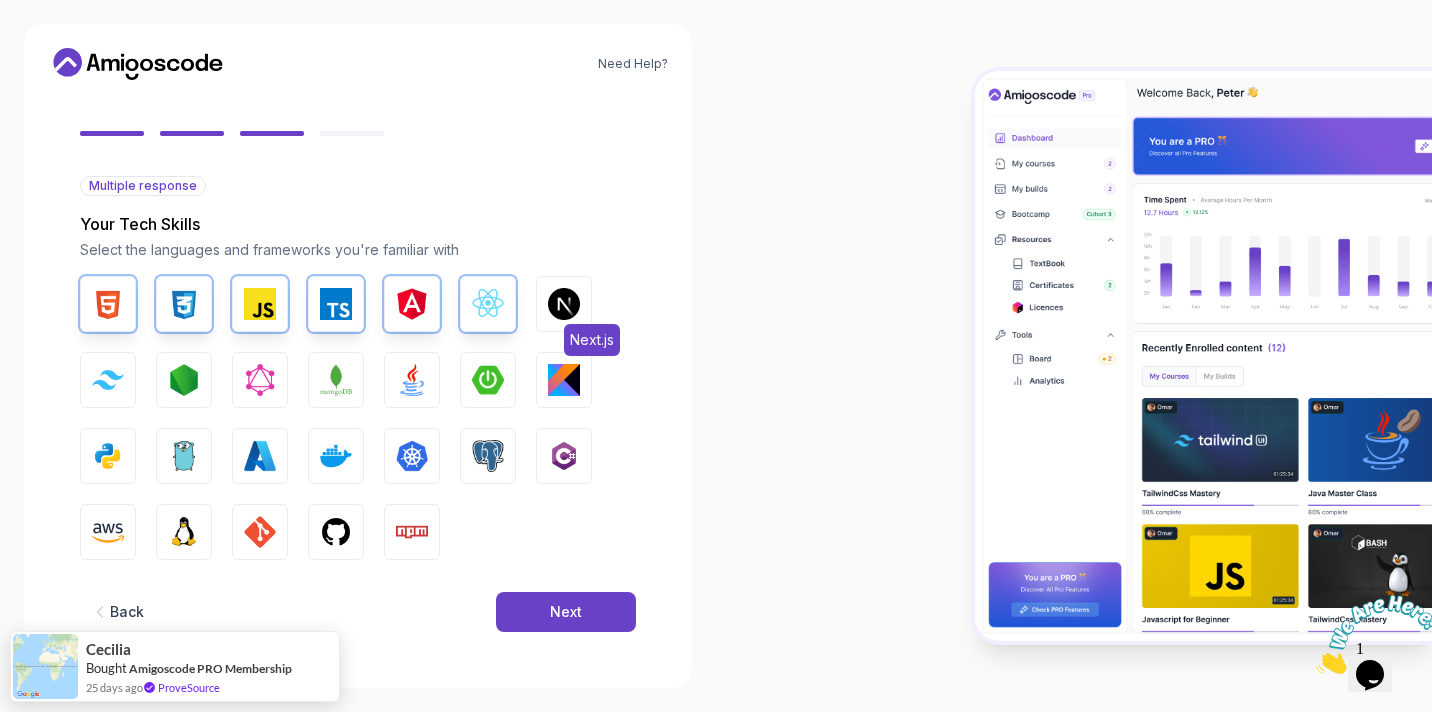 click at bounding box center [564, 304] 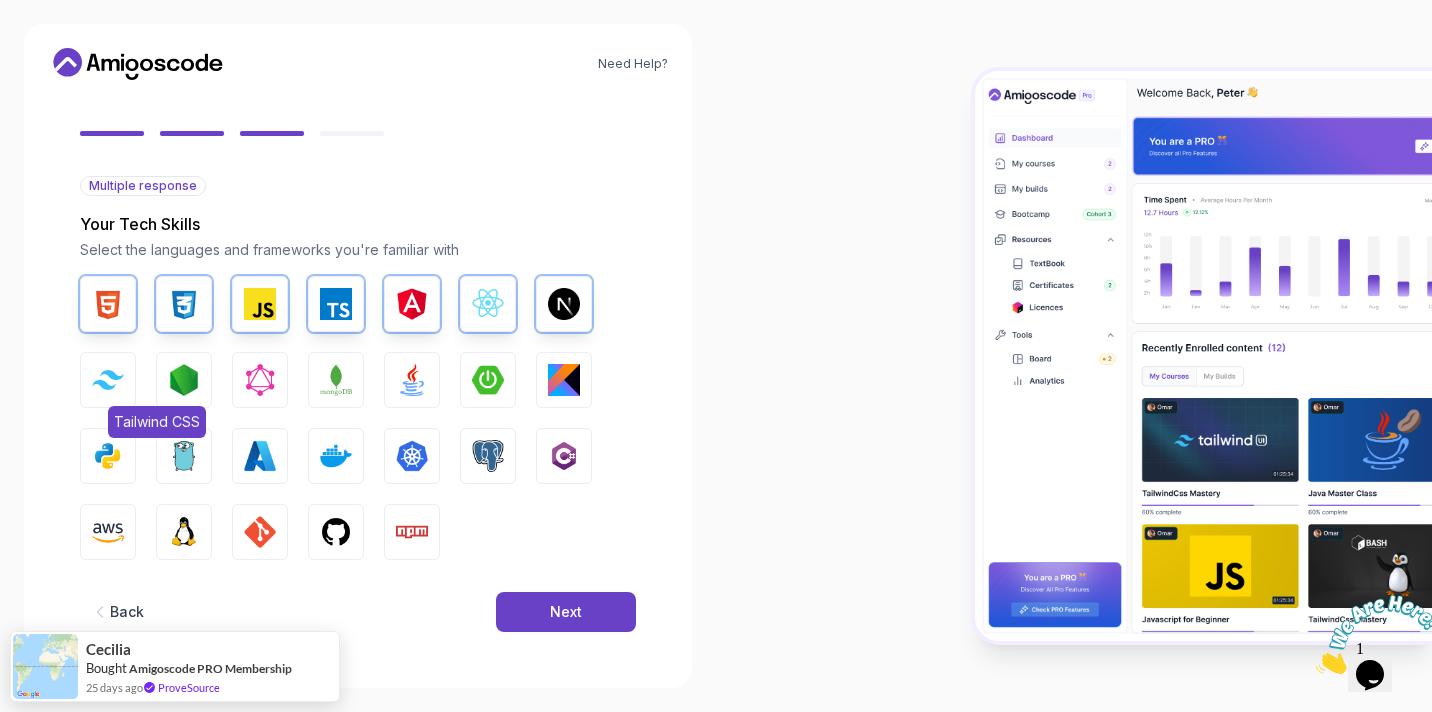 click on "Tailwind CSS" at bounding box center (108, 380) 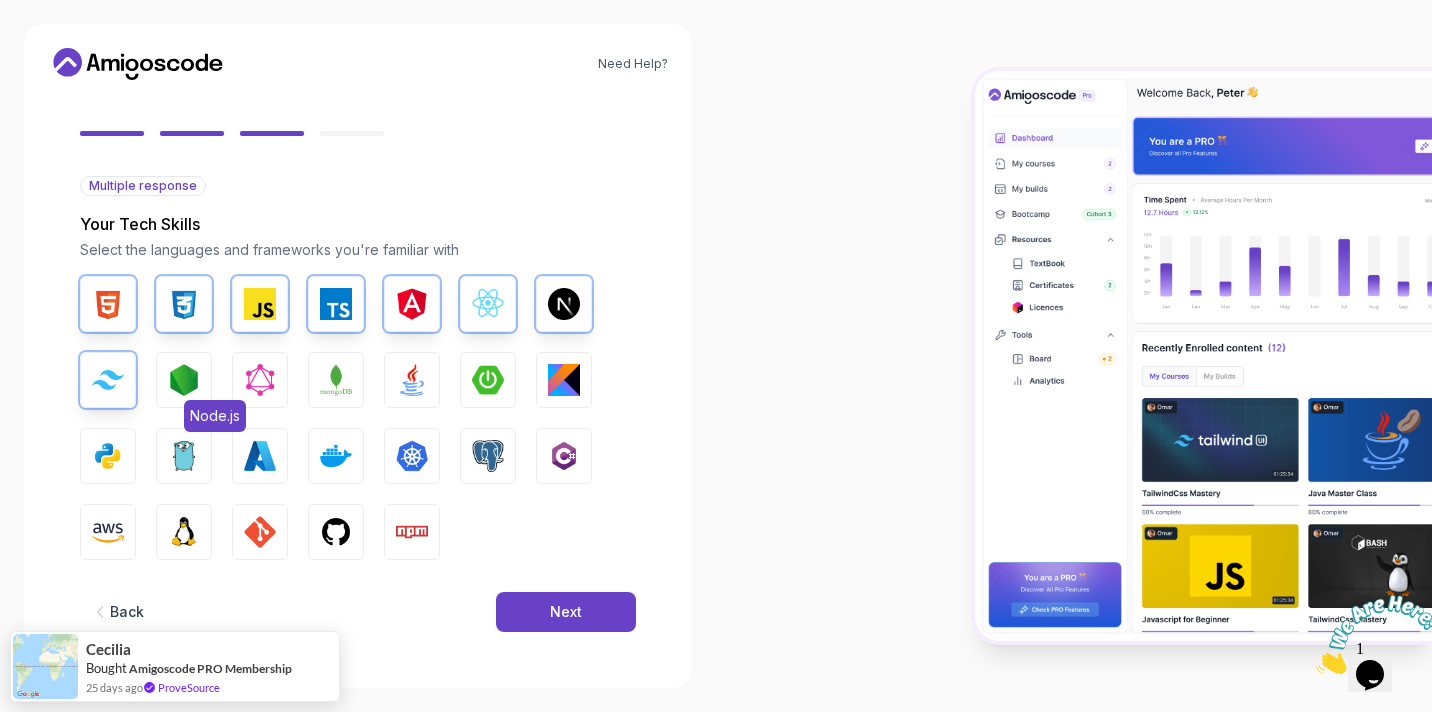 click at bounding box center (184, 380) 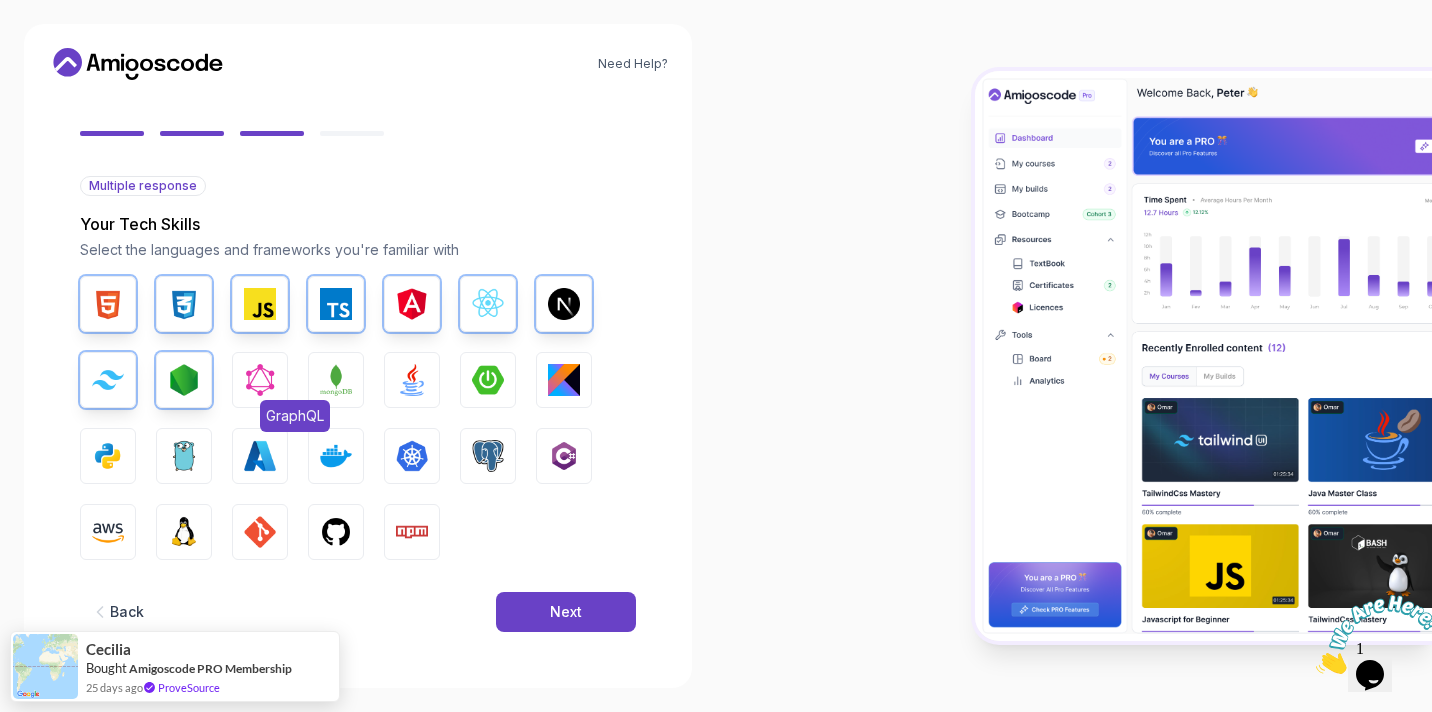 click at bounding box center (260, 380) 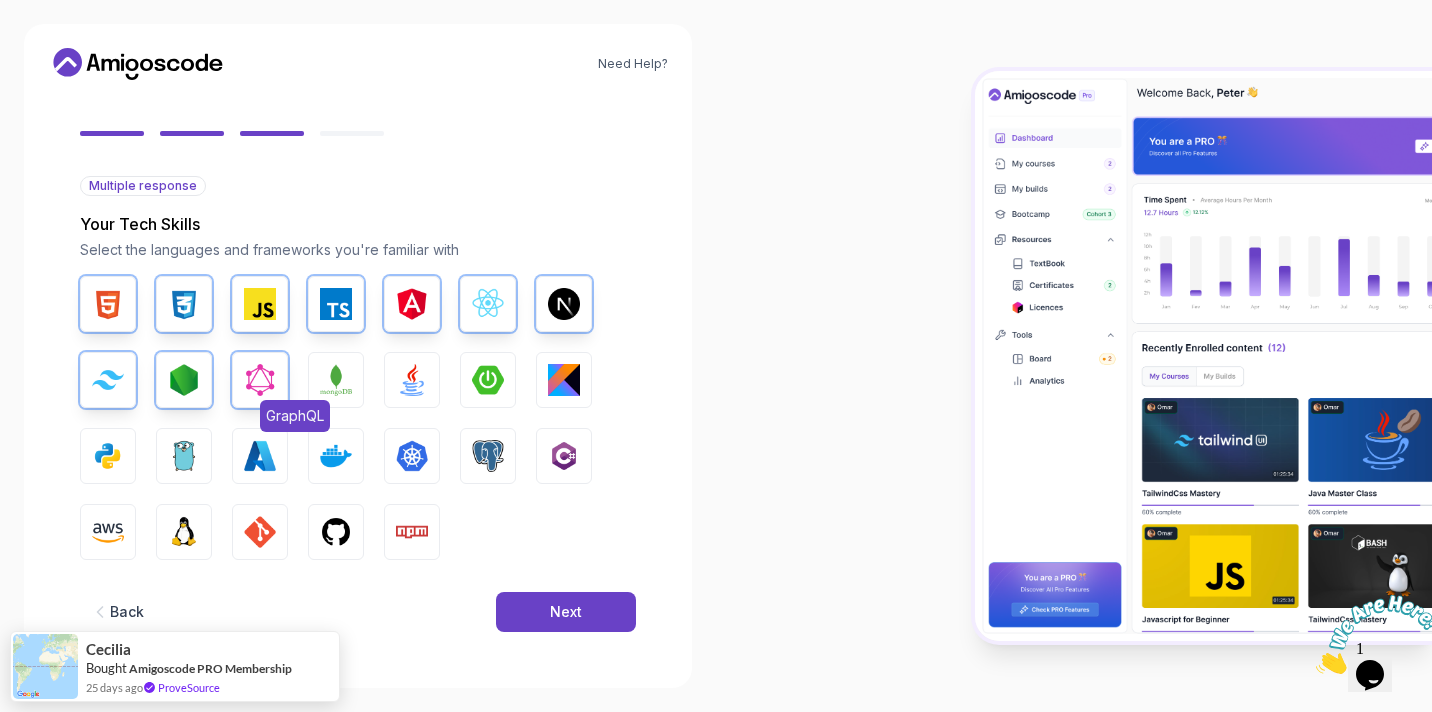 click at bounding box center (260, 380) 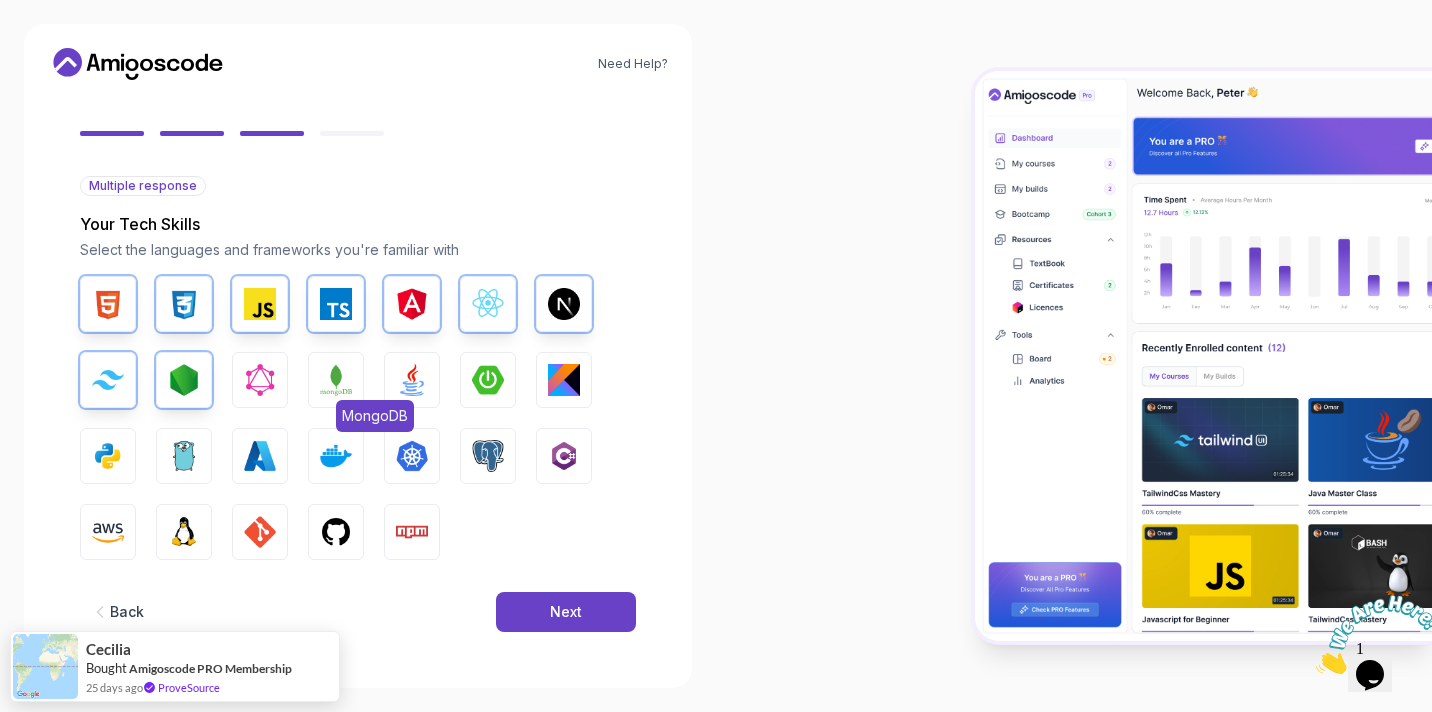 click on "MongoDB" at bounding box center [336, 380] 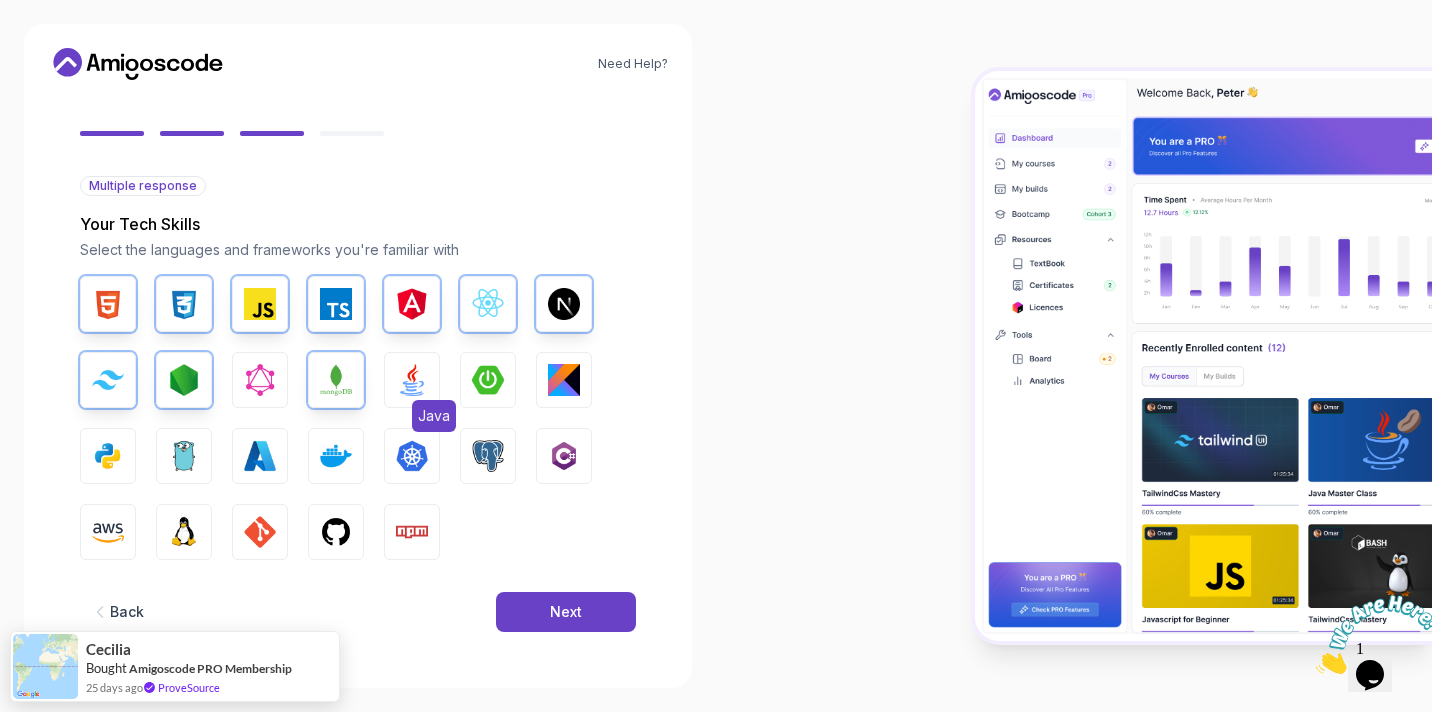 click on "Java" at bounding box center [412, 380] 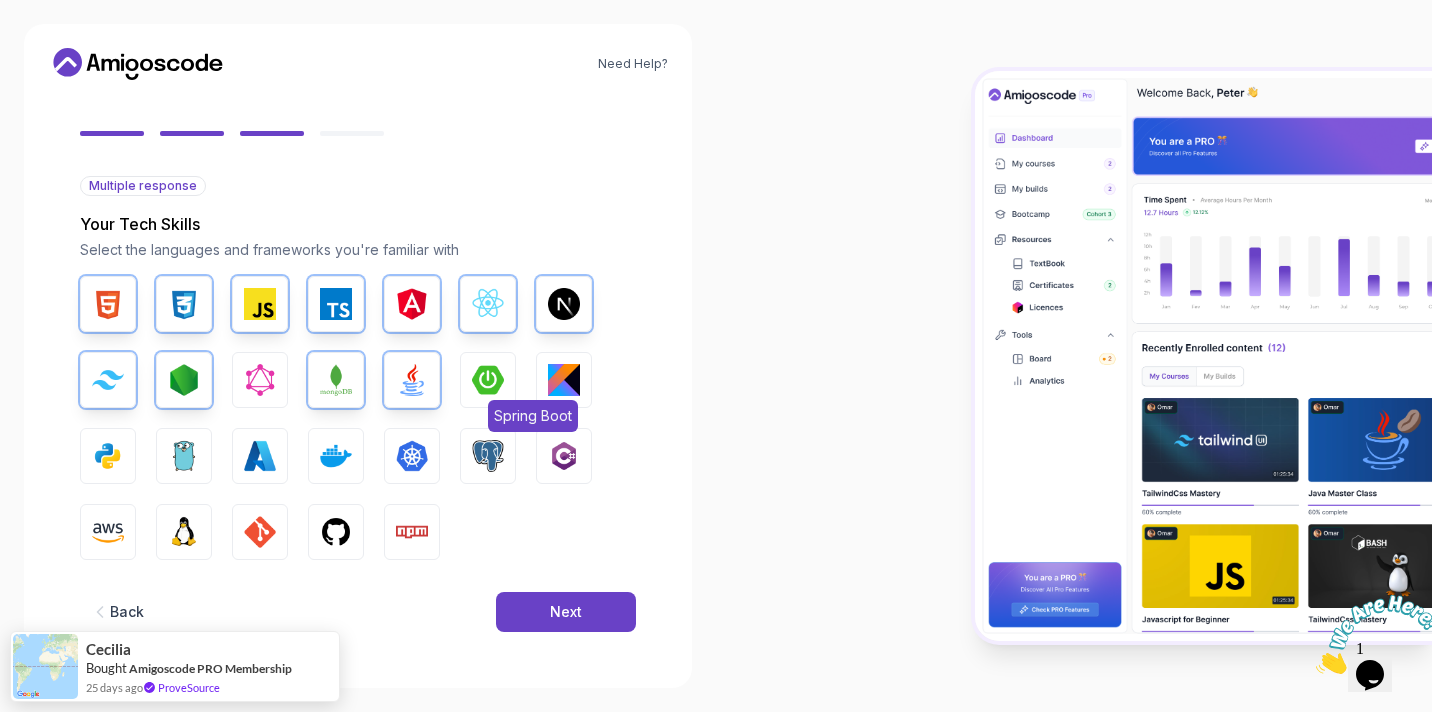 click at bounding box center (488, 380) 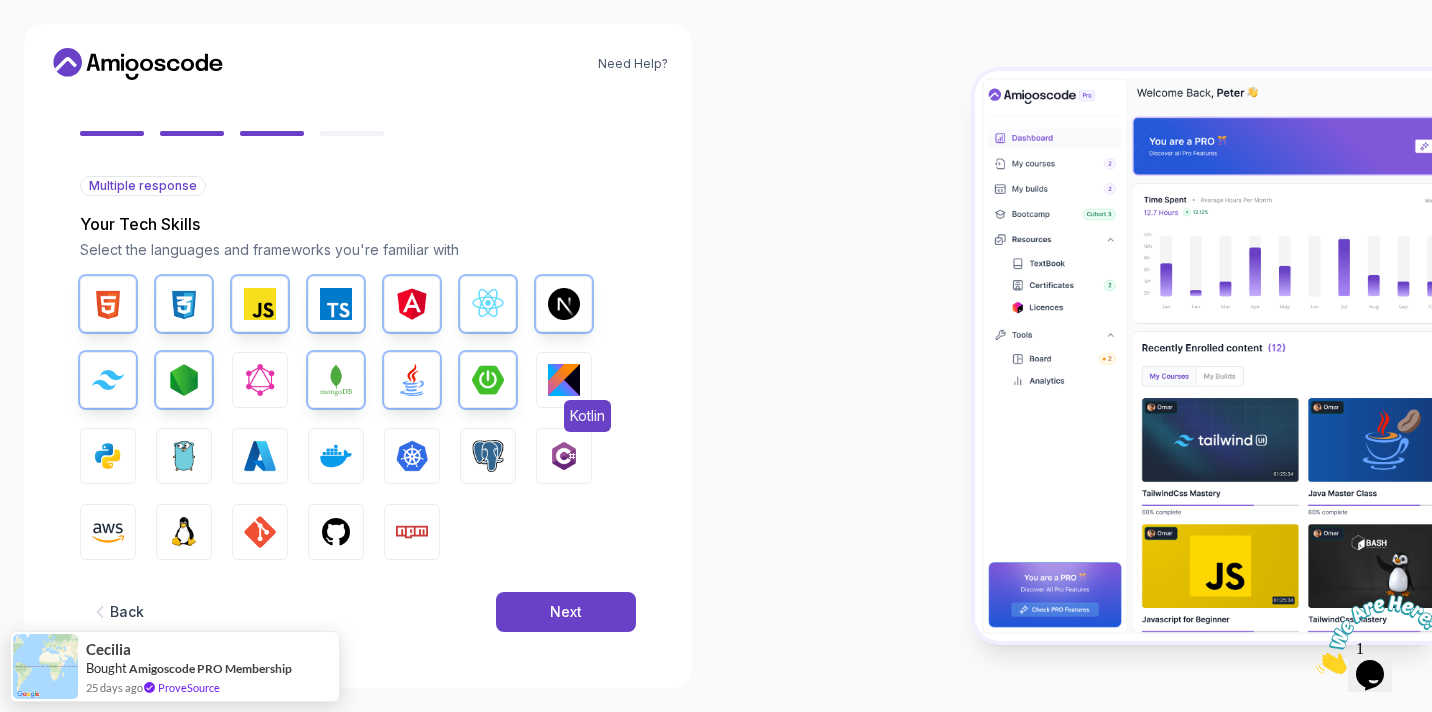 click at bounding box center [564, 380] 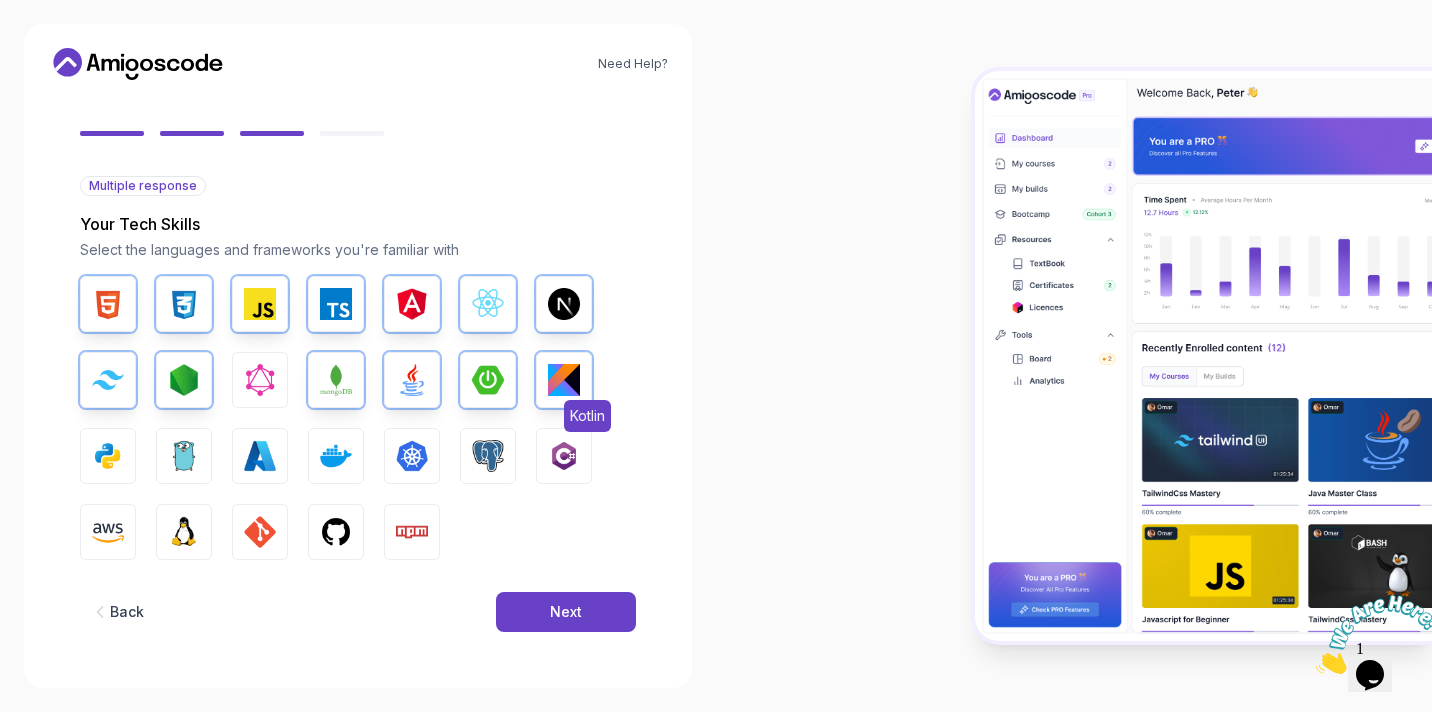 click at bounding box center [564, 380] 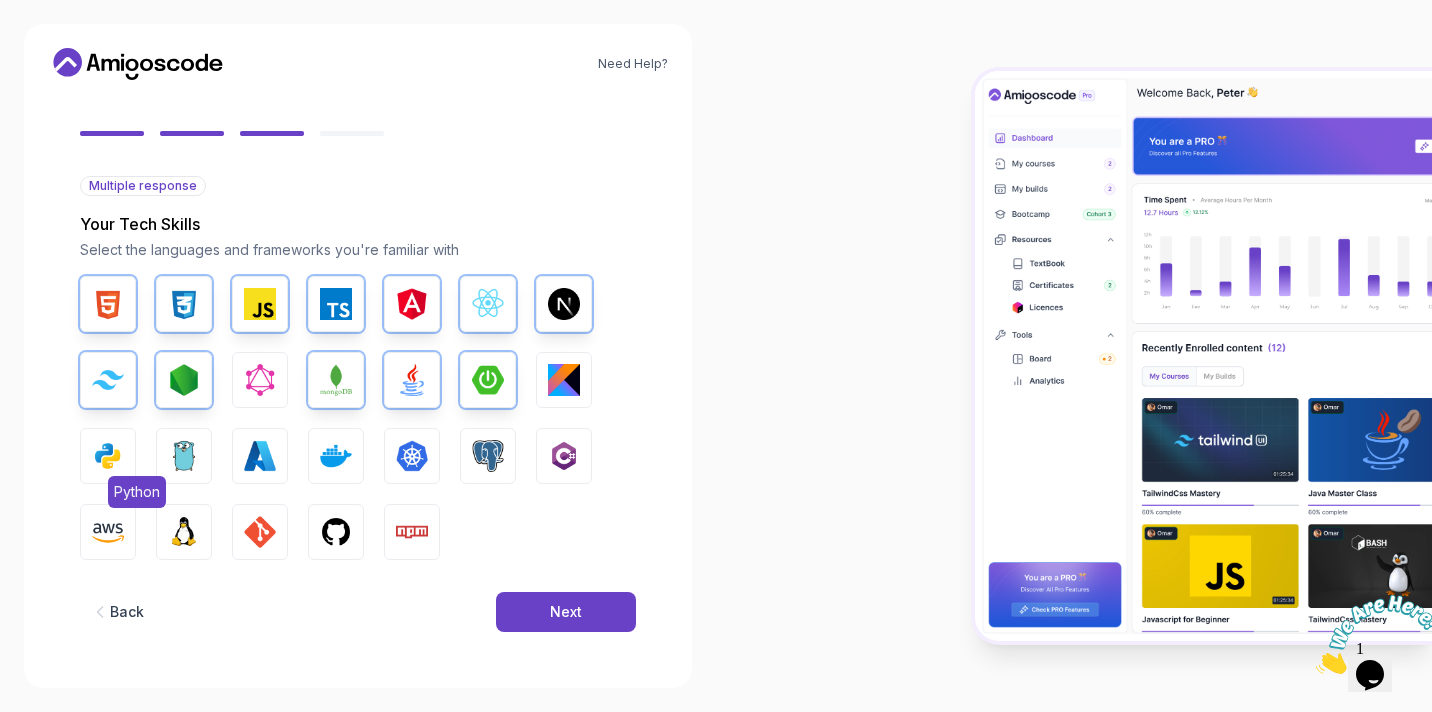 click at bounding box center (108, 456) 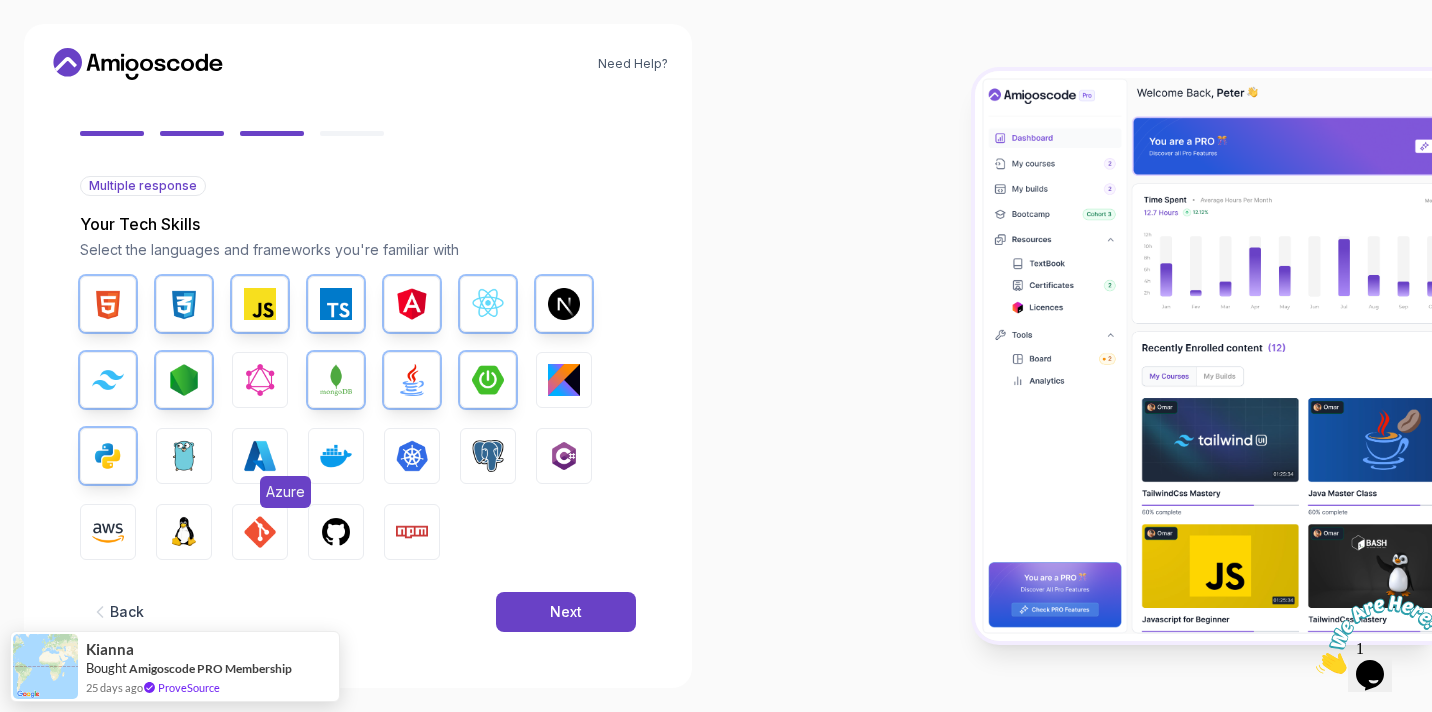 click on "Azure" at bounding box center (285, 492) 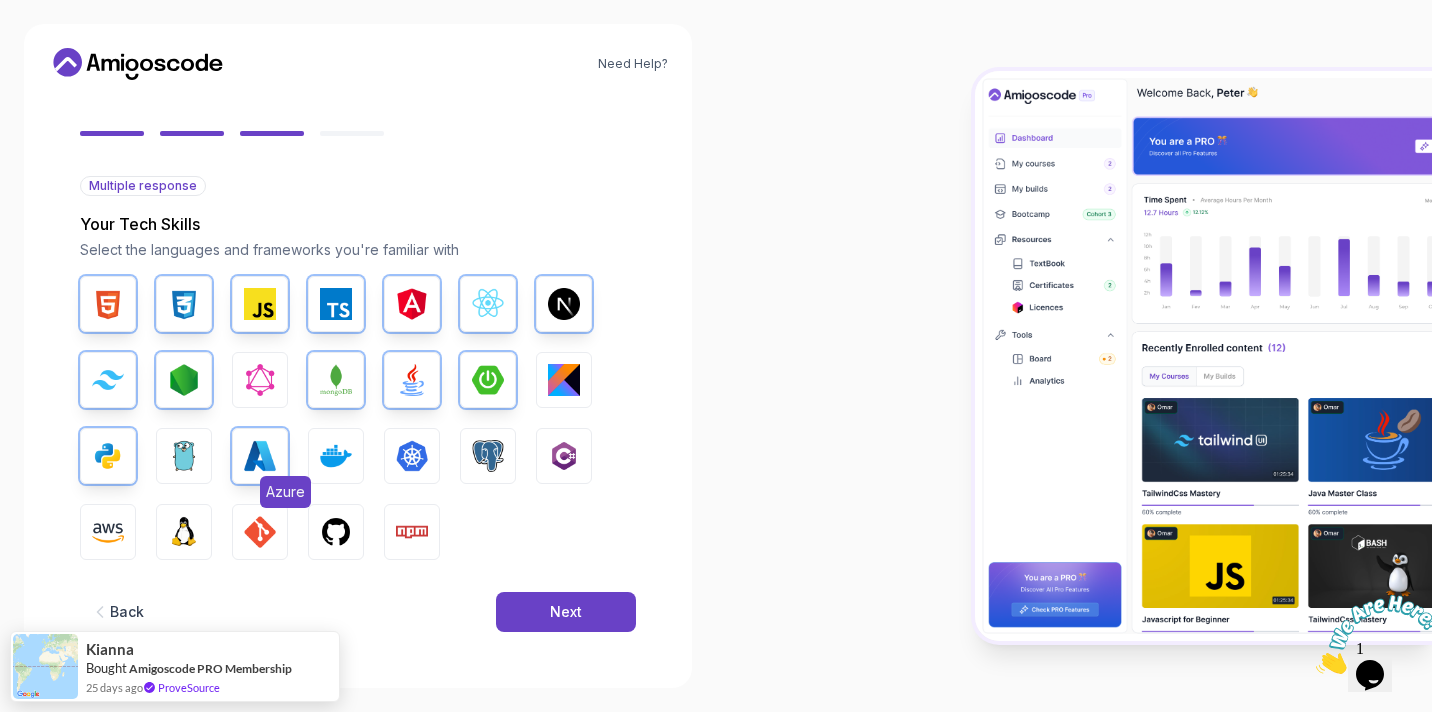 click on "Azure" at bounding box center [285, 492] 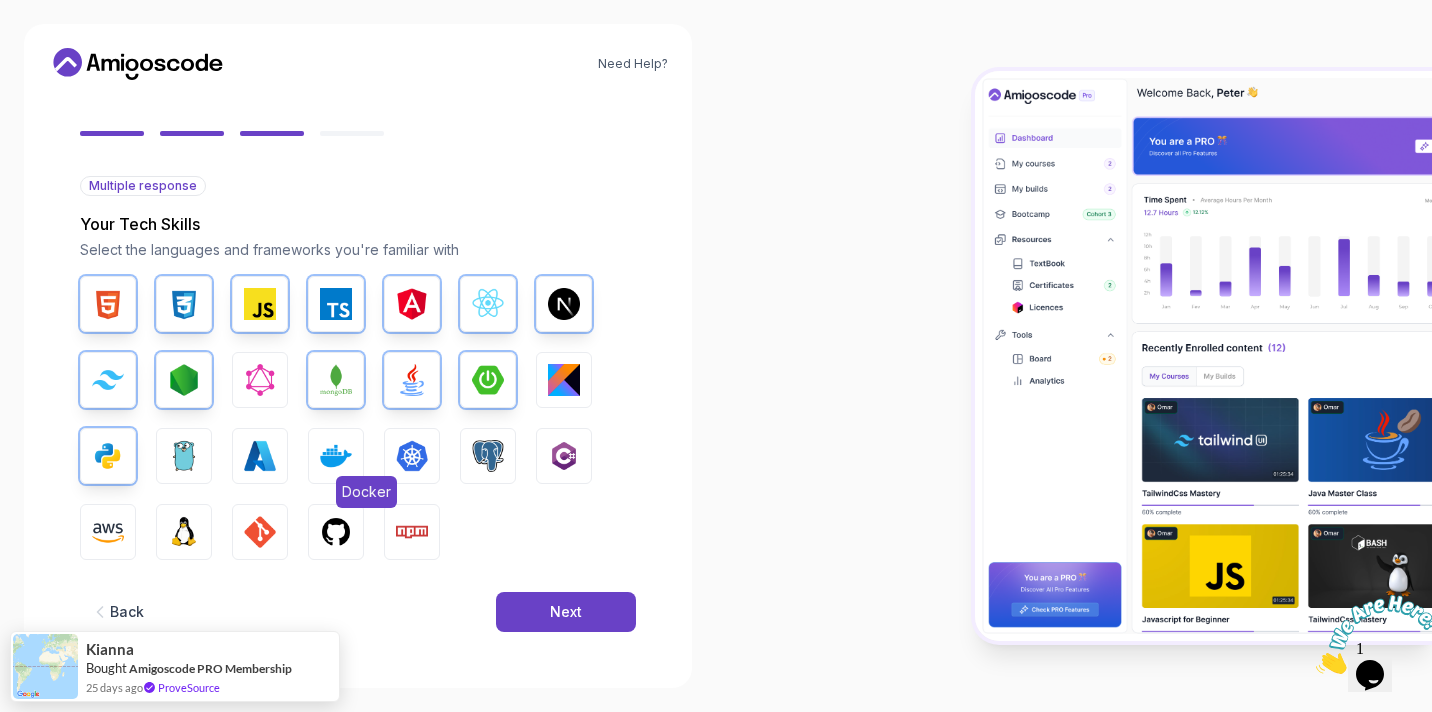 click at bounding box center (336, 456) 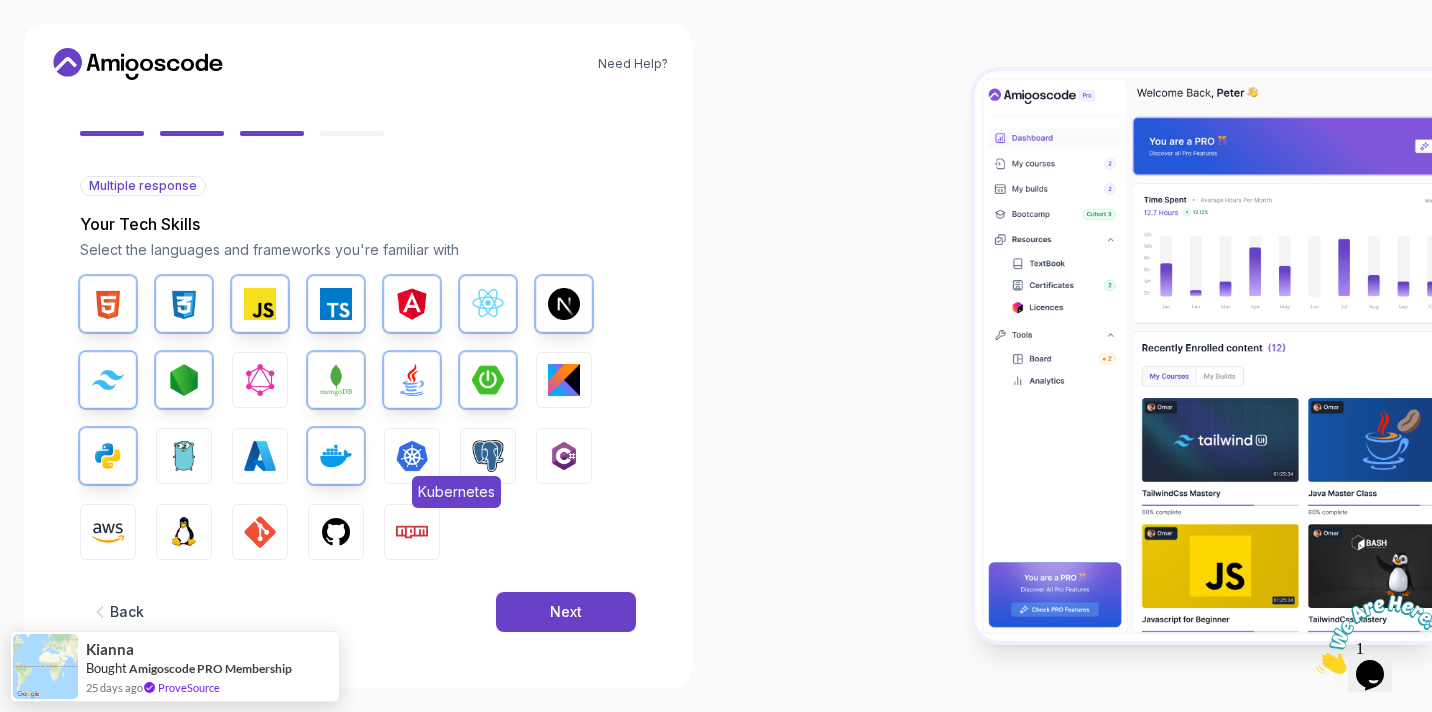 click at bounding box center (412, 456) 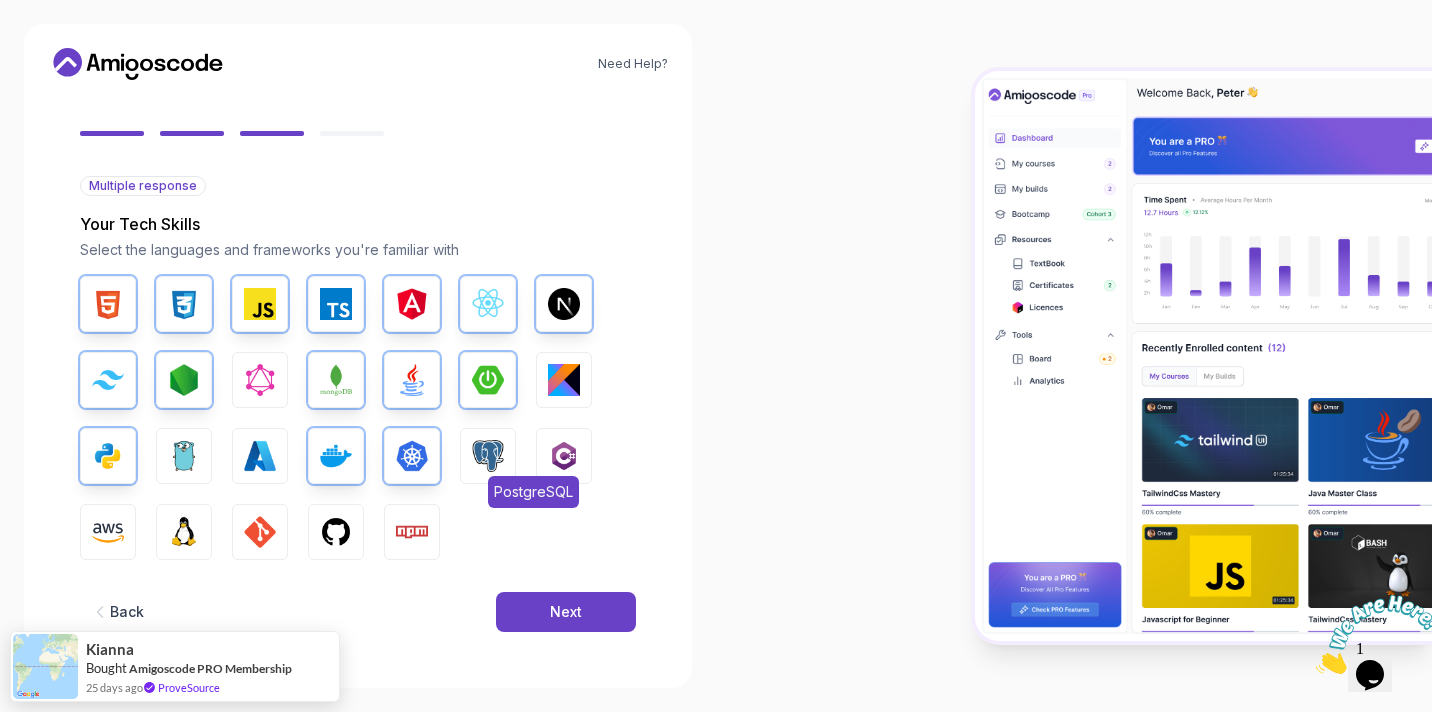 click at bounding box center (488, 456) 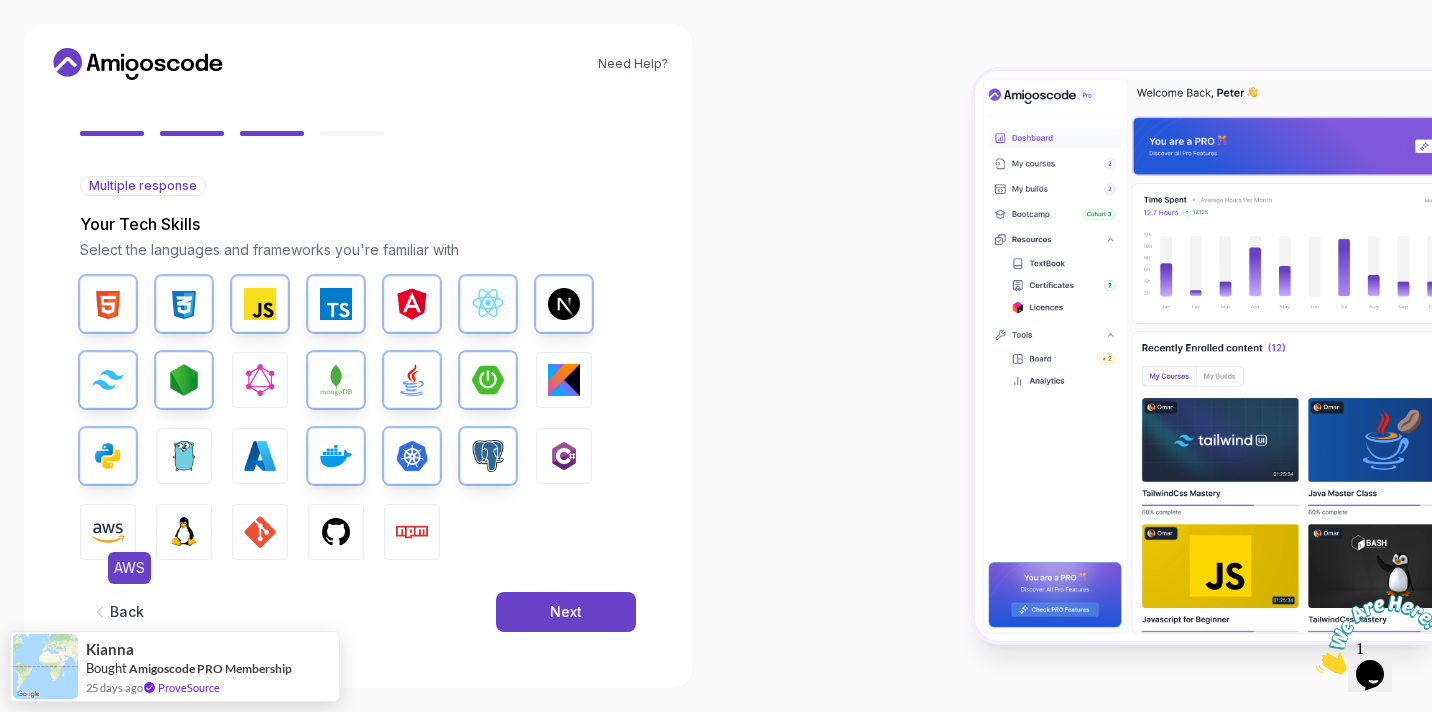 click at bounding box center [108, 532] 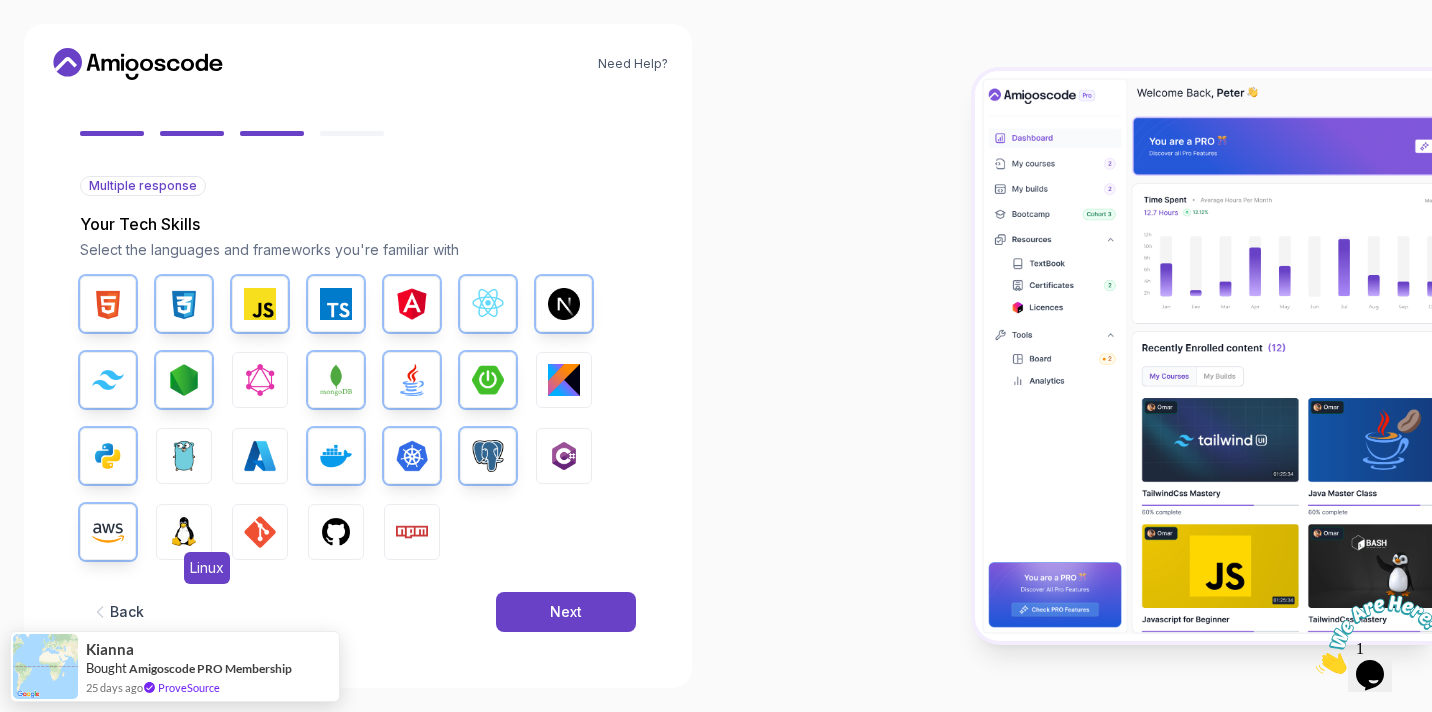 click at bounding box center [184, 532] 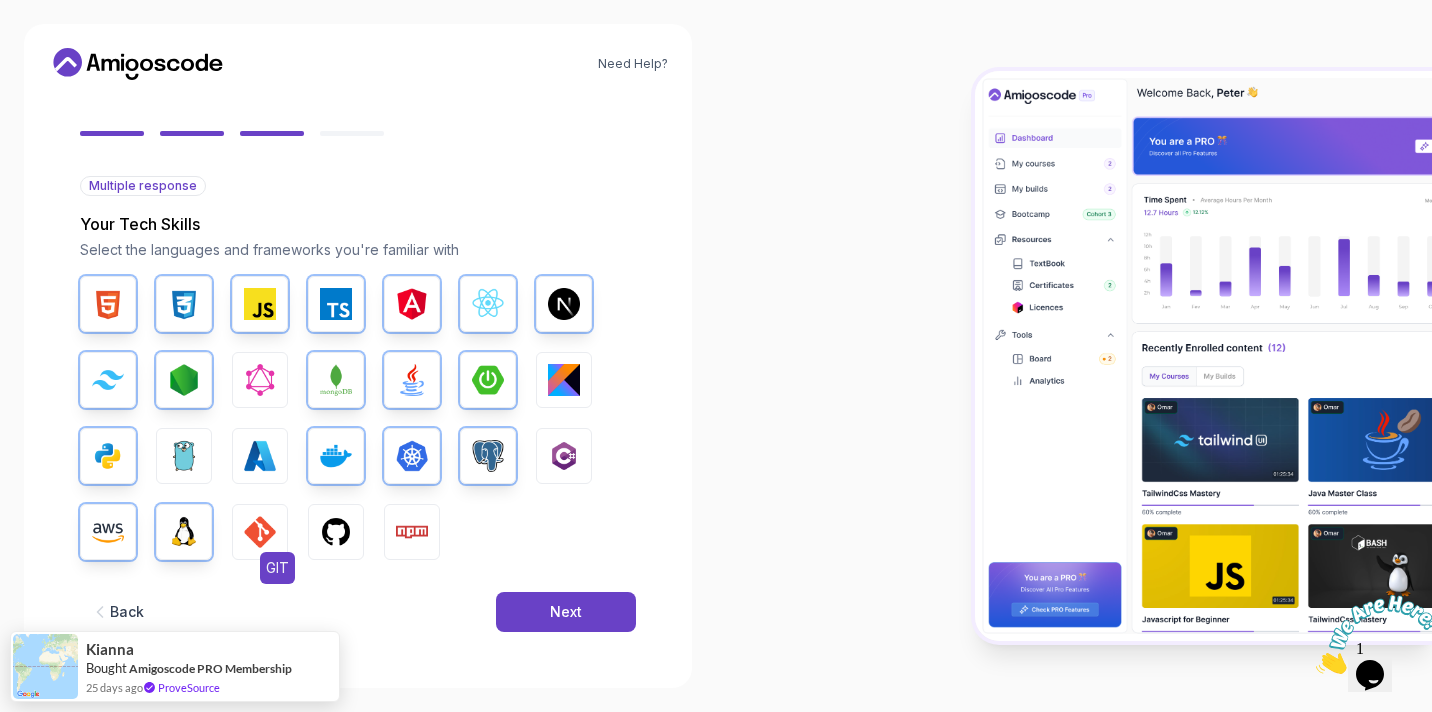 click at bounding box center (260, 532) 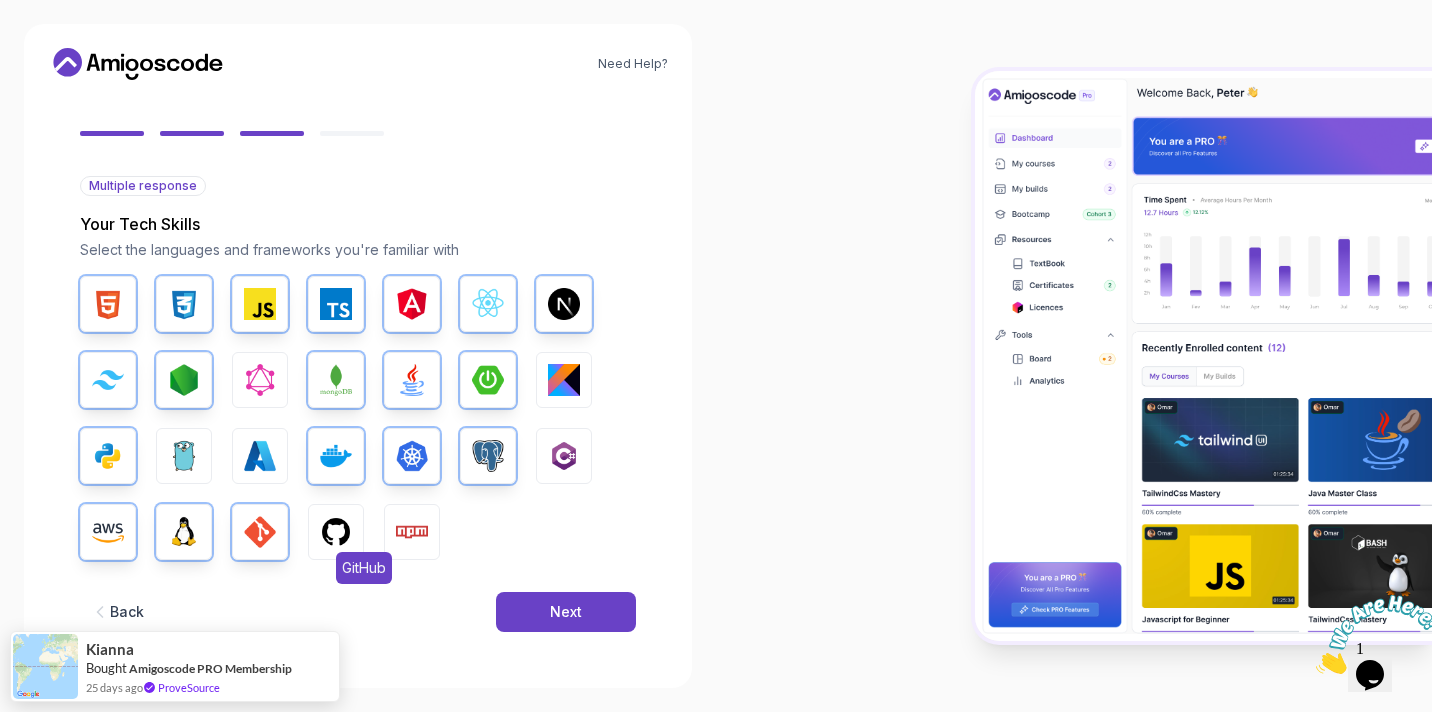 click at bounding box center (336, 532) 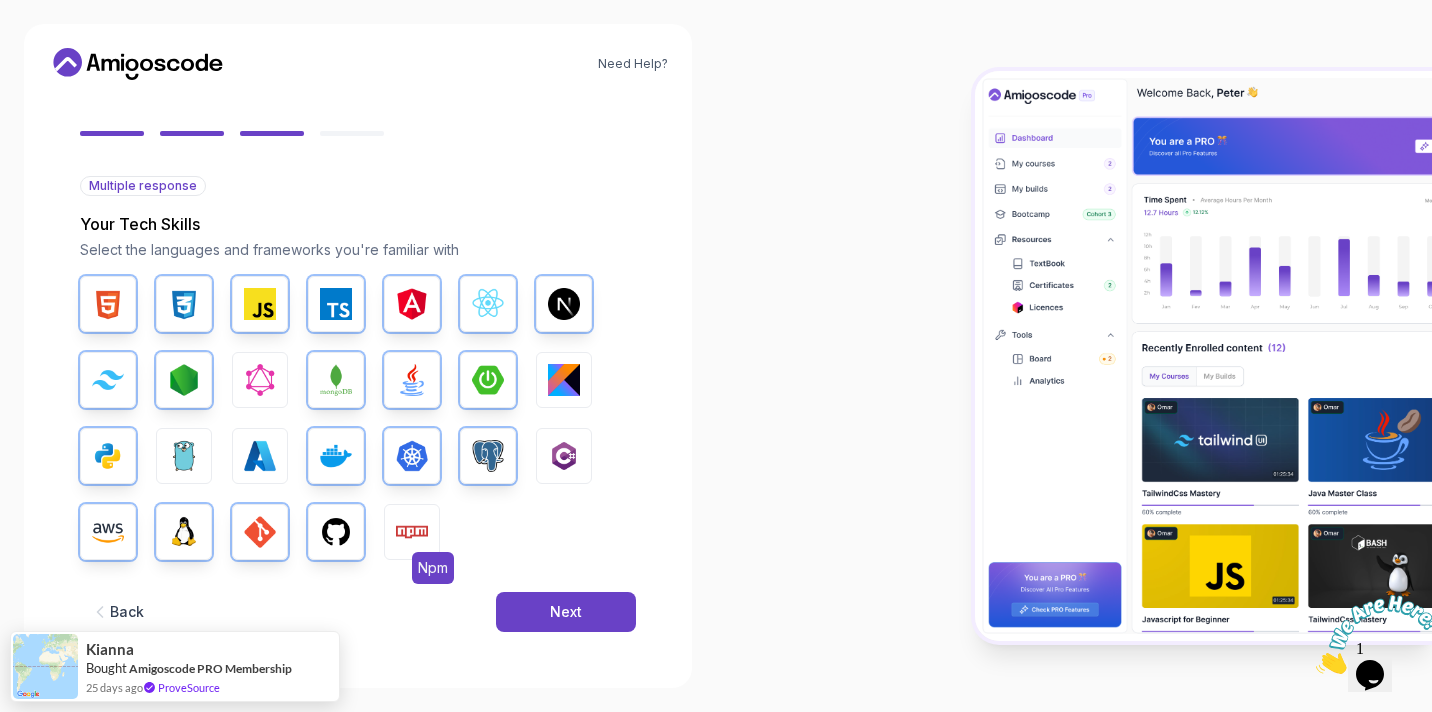 click at bounding box center [412, 532] 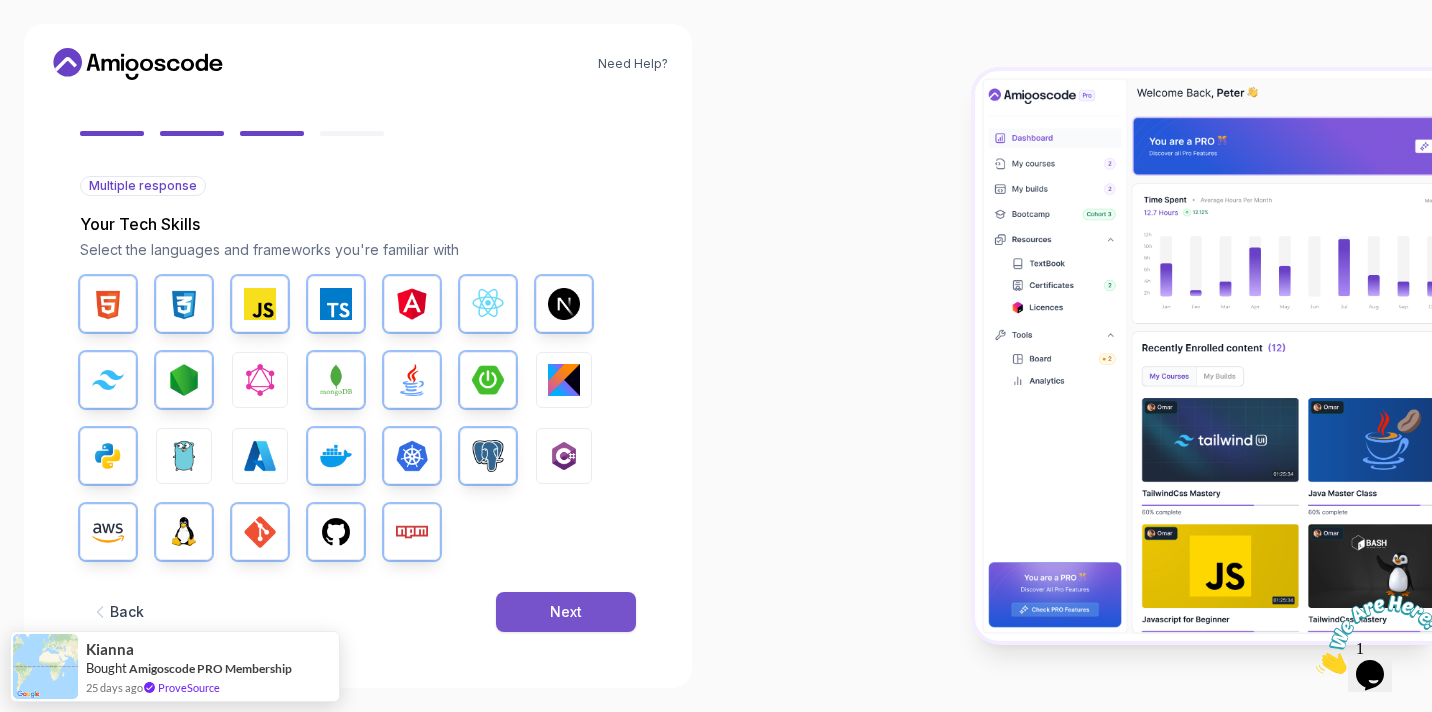 click on "Next" at bounding box center (566, 612) 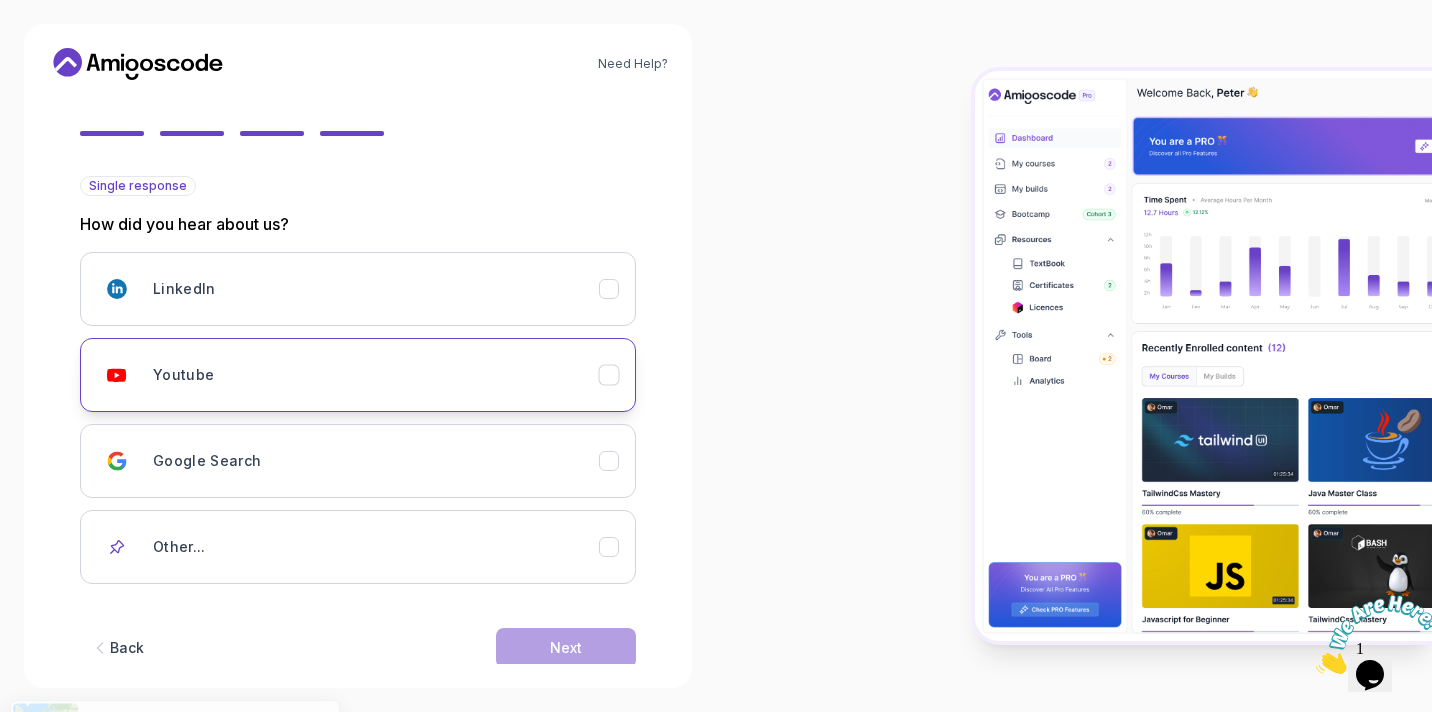 click on "Youtube" at bounding box center (376, 375) 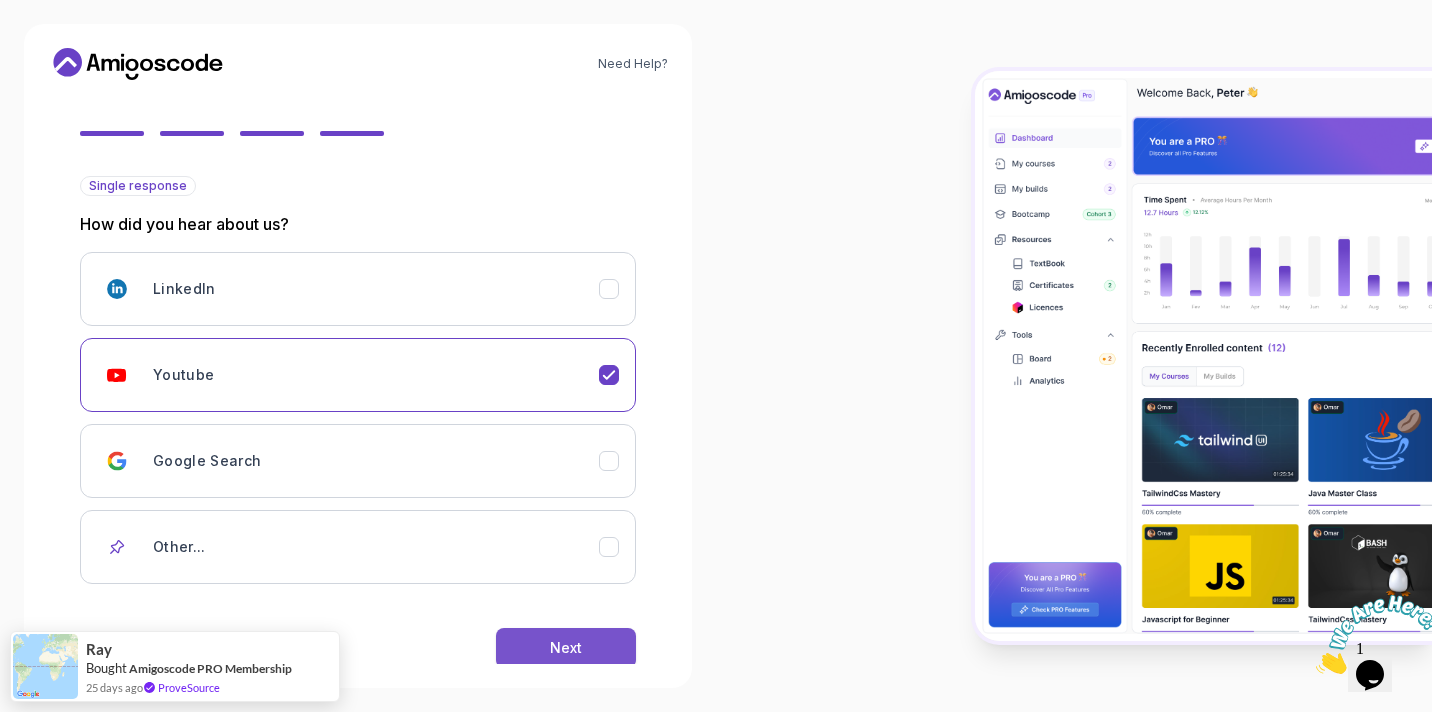 click on "Next" at bounding box center [566, 648] 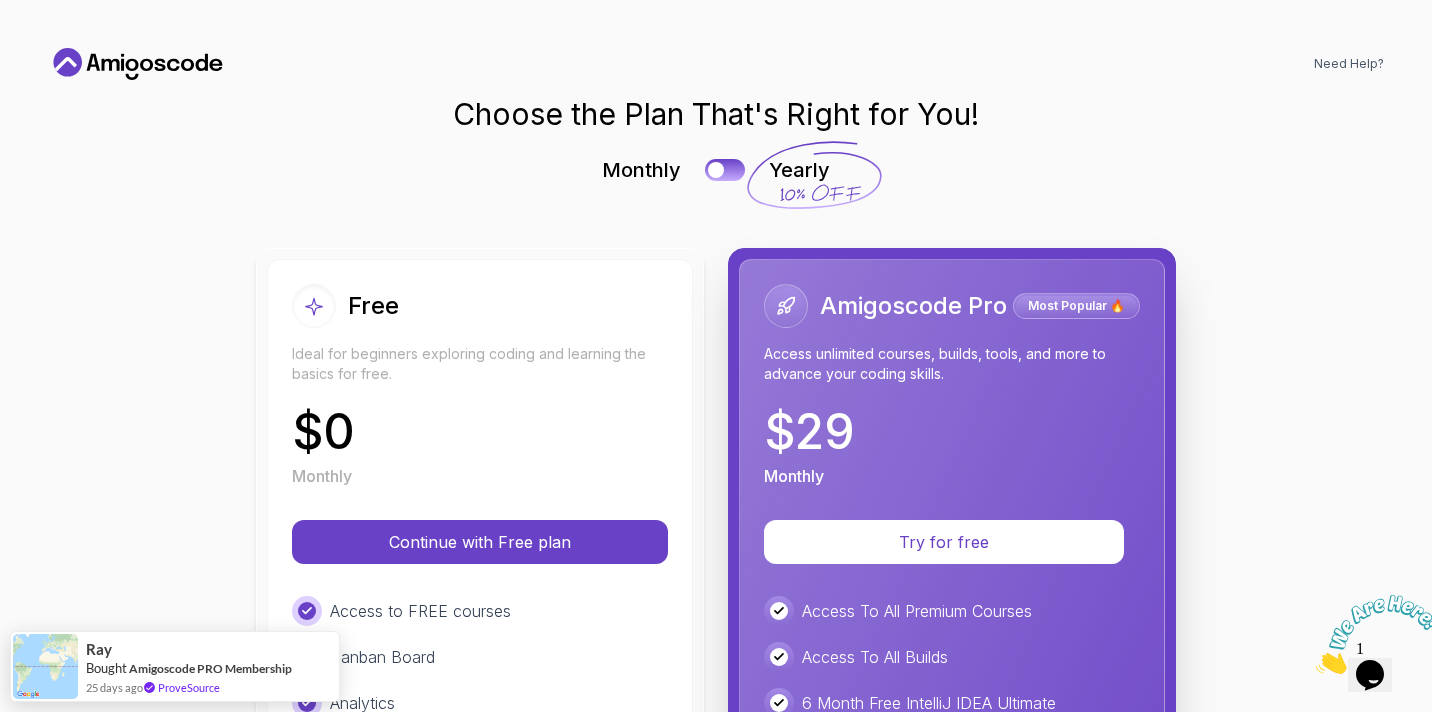 scroll, scrollTop: 0, scrollLeft: 0, axis: both 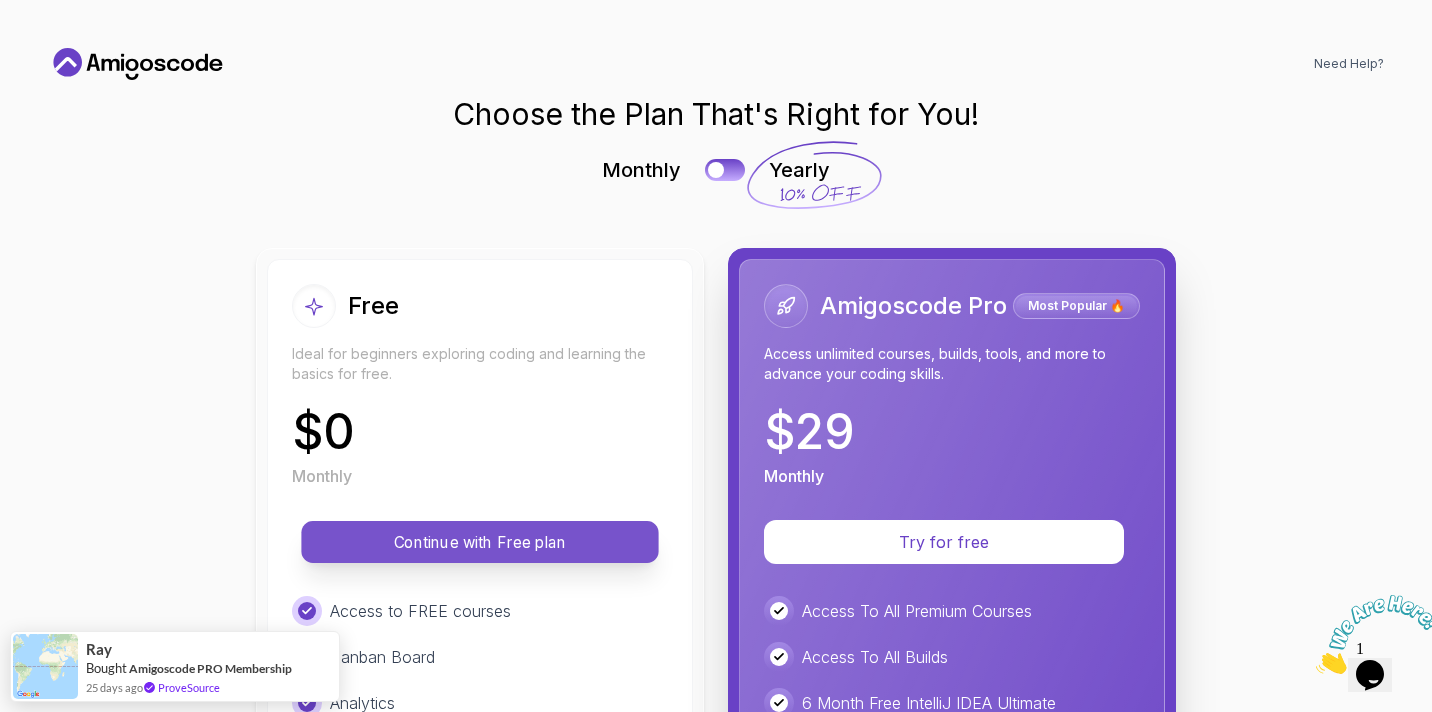 click on "Continue with Free plan" at bounding box center [480, 542] 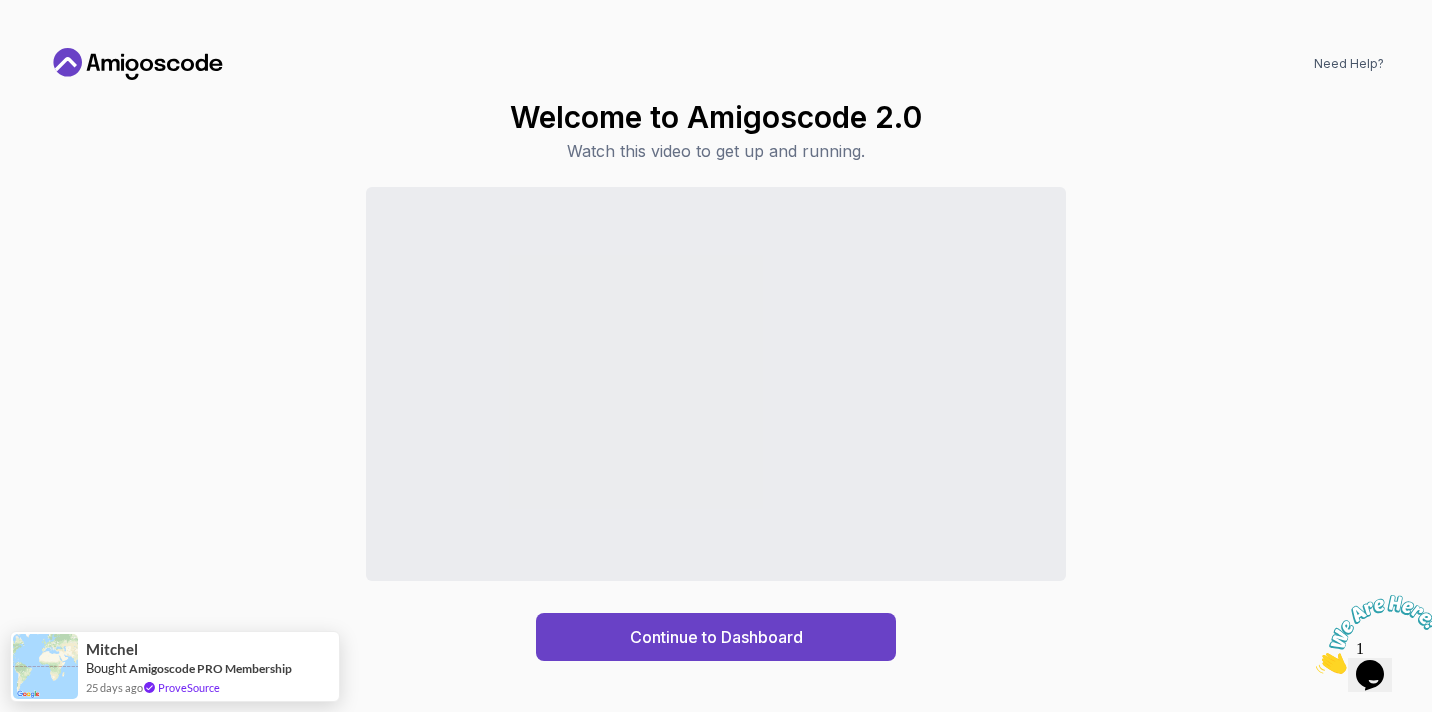 click on "Continue to Dashboard" at bounding box center (716, 424) 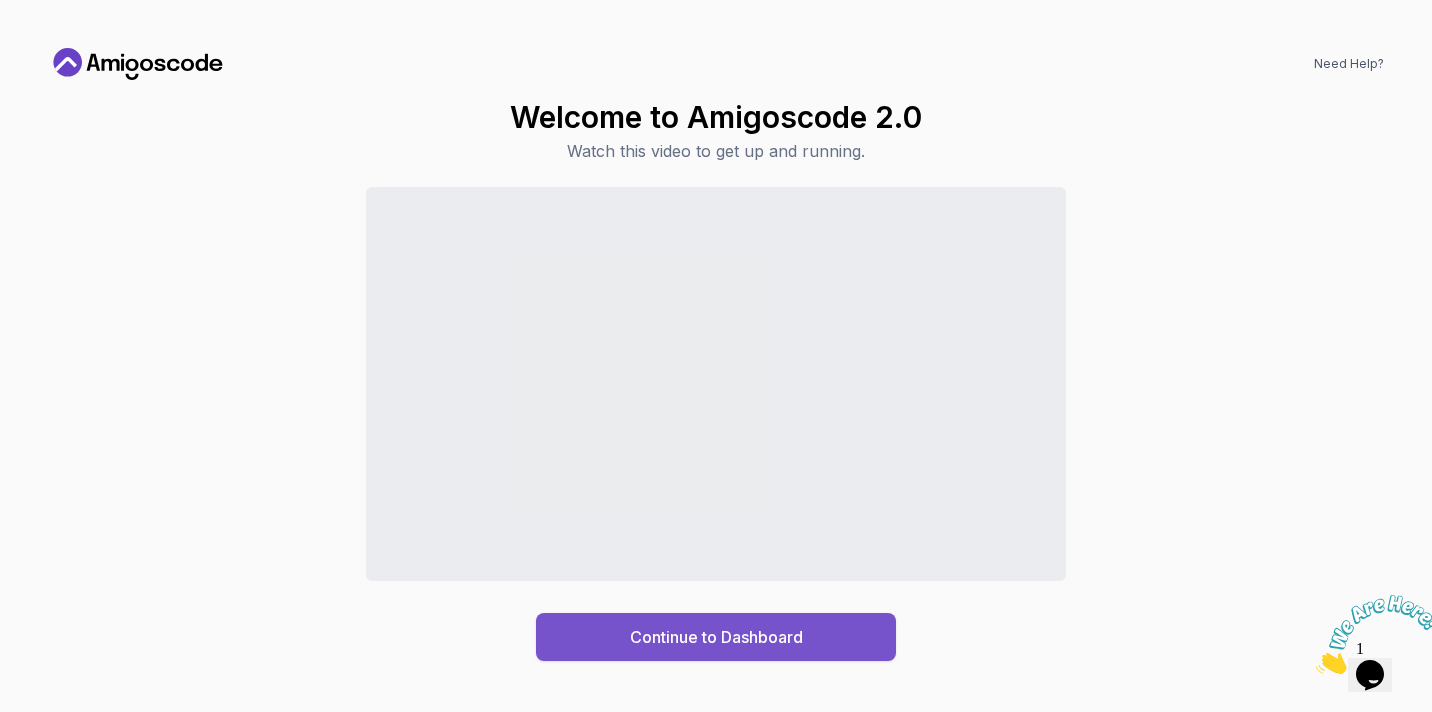 click on "Continue to Dashboard" at bounding box center (716, 637) 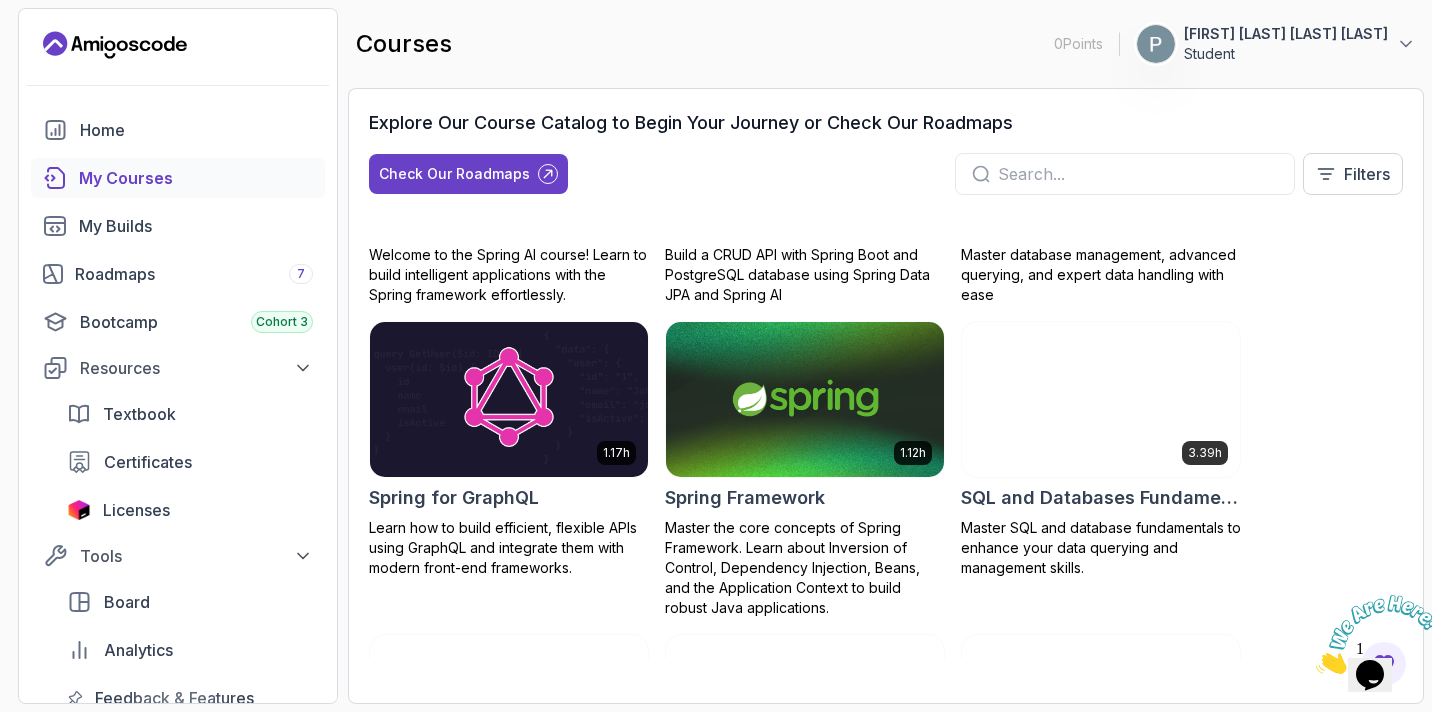 scroll, scrollTop: 3636, scrollLeft: 0, axis: vertical 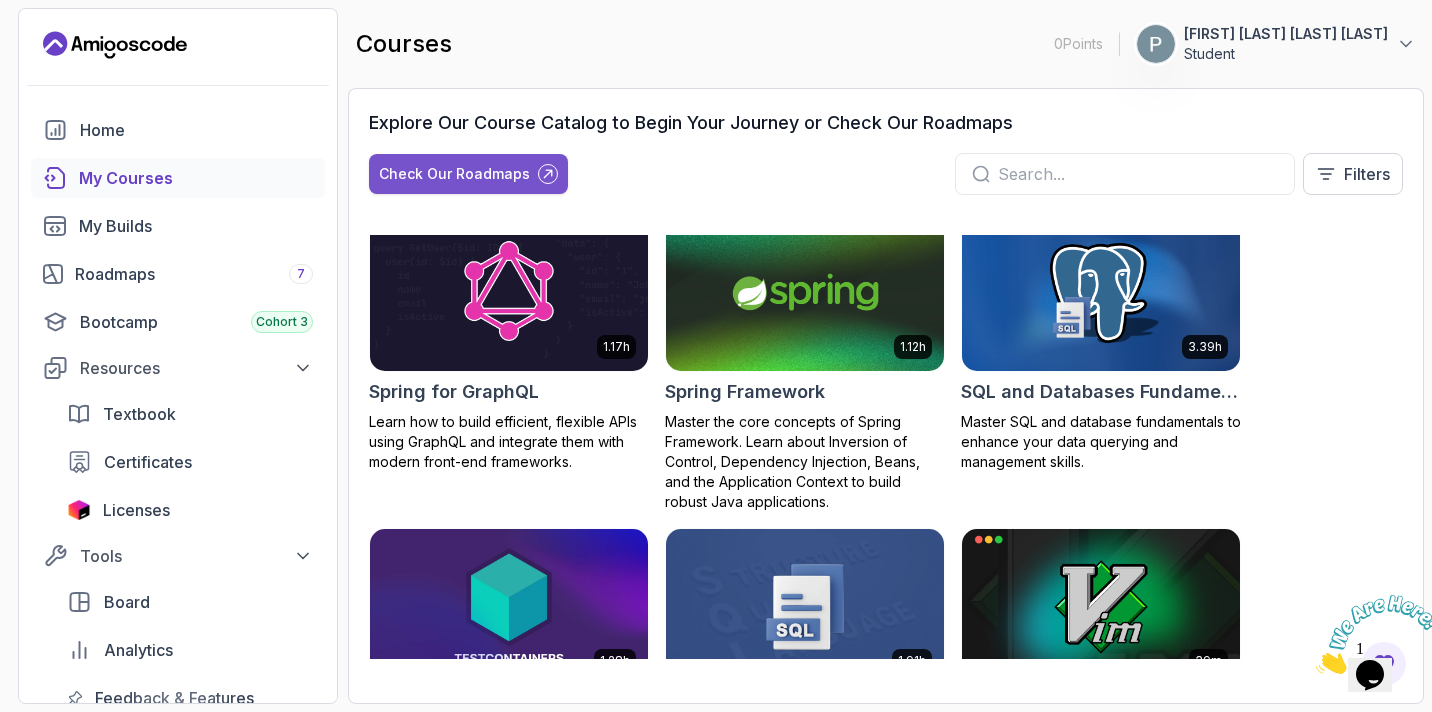 click at bounding box center [548, 174] 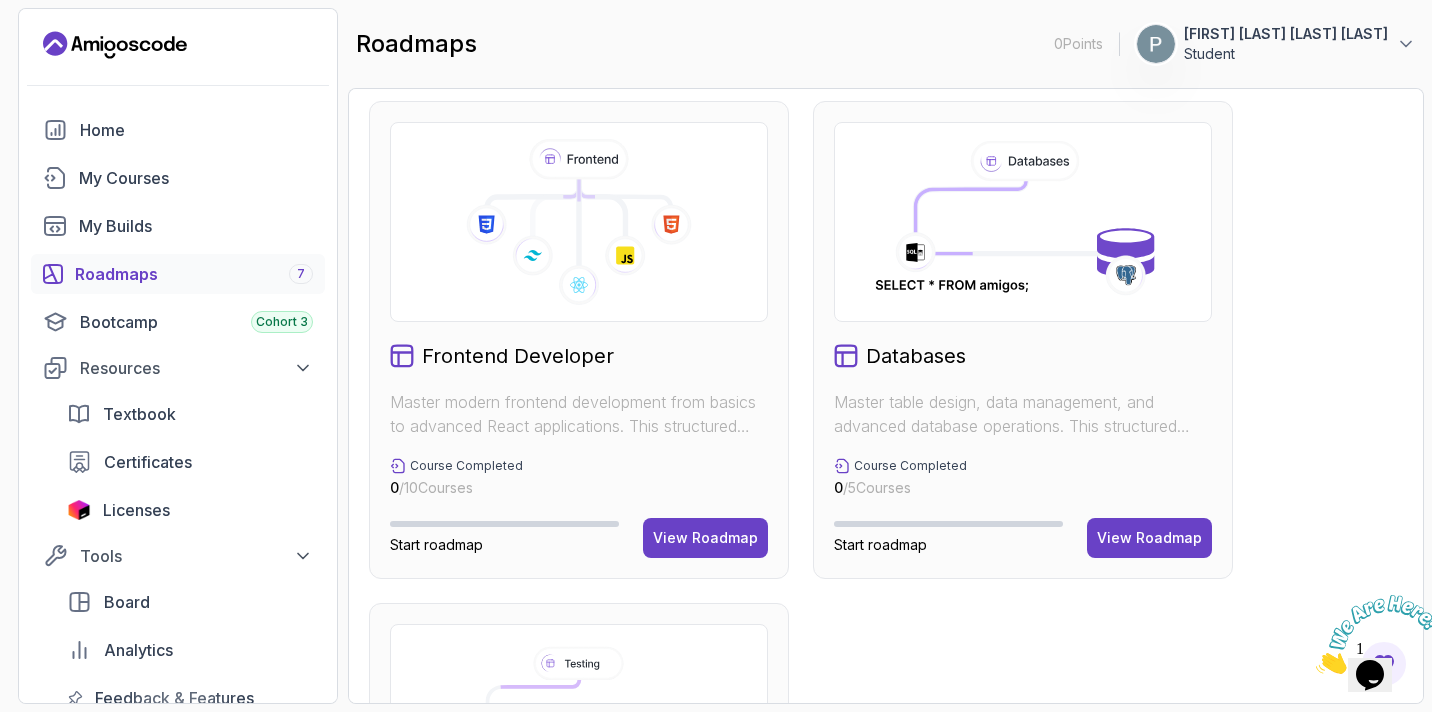 scroll, scrollTop: 1410, scrollLeft: 0, axis: vertical 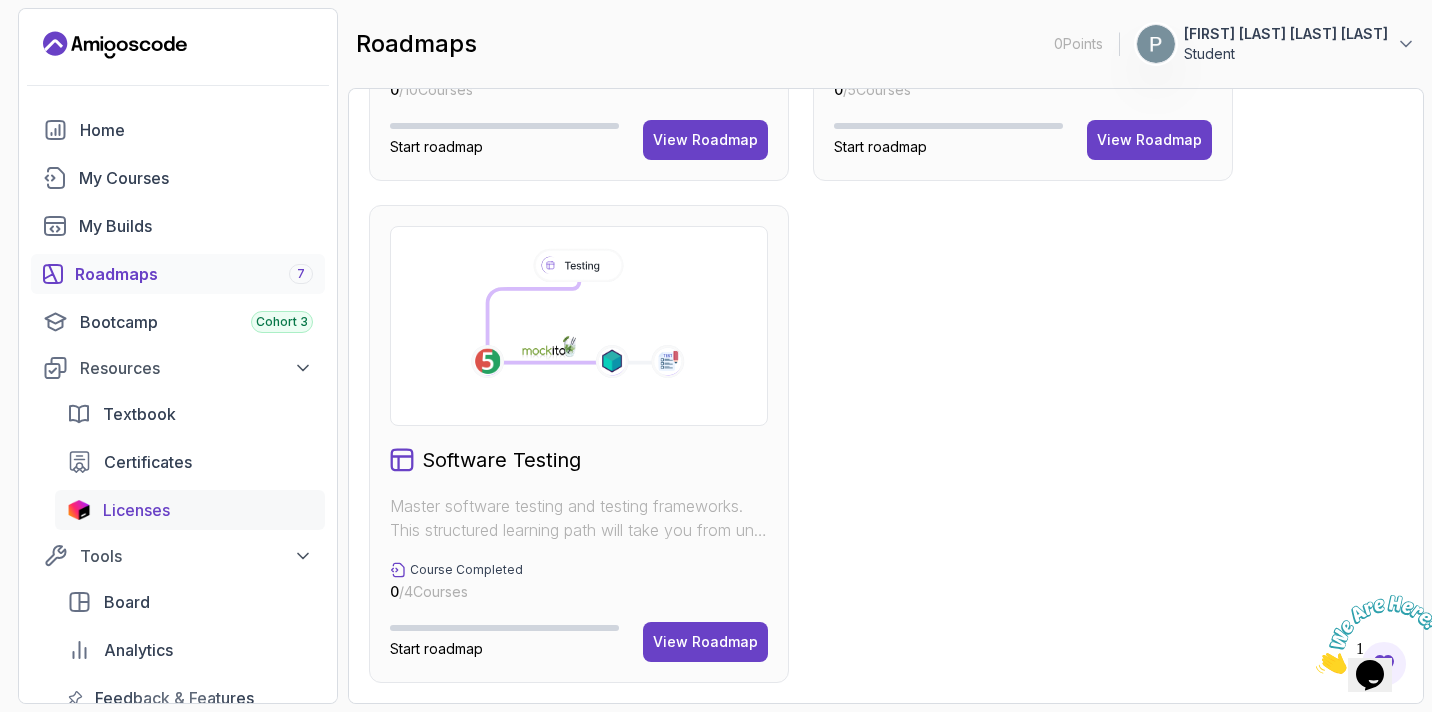 click on "Licenses" at bounding box center (208, 510) 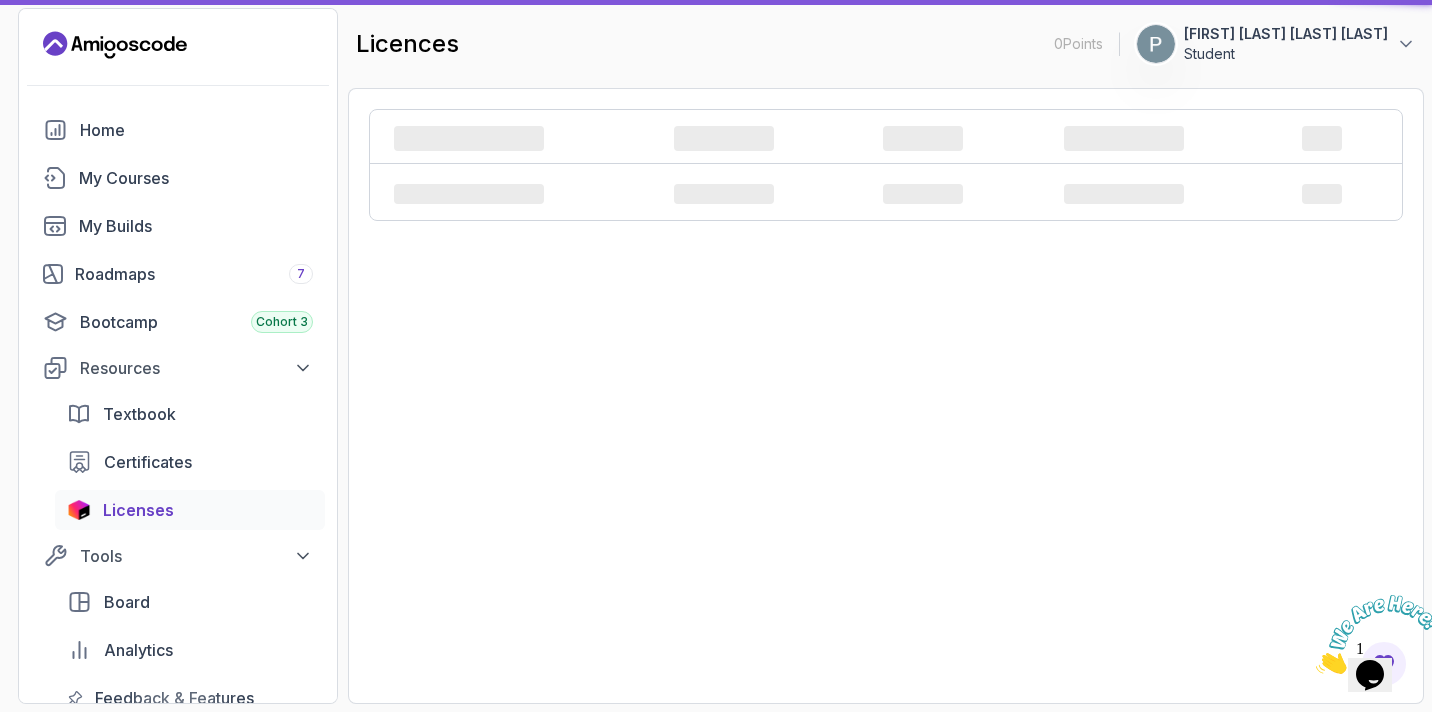 scroll, scrollTop: 0, scrollLeft: 0, axis: both 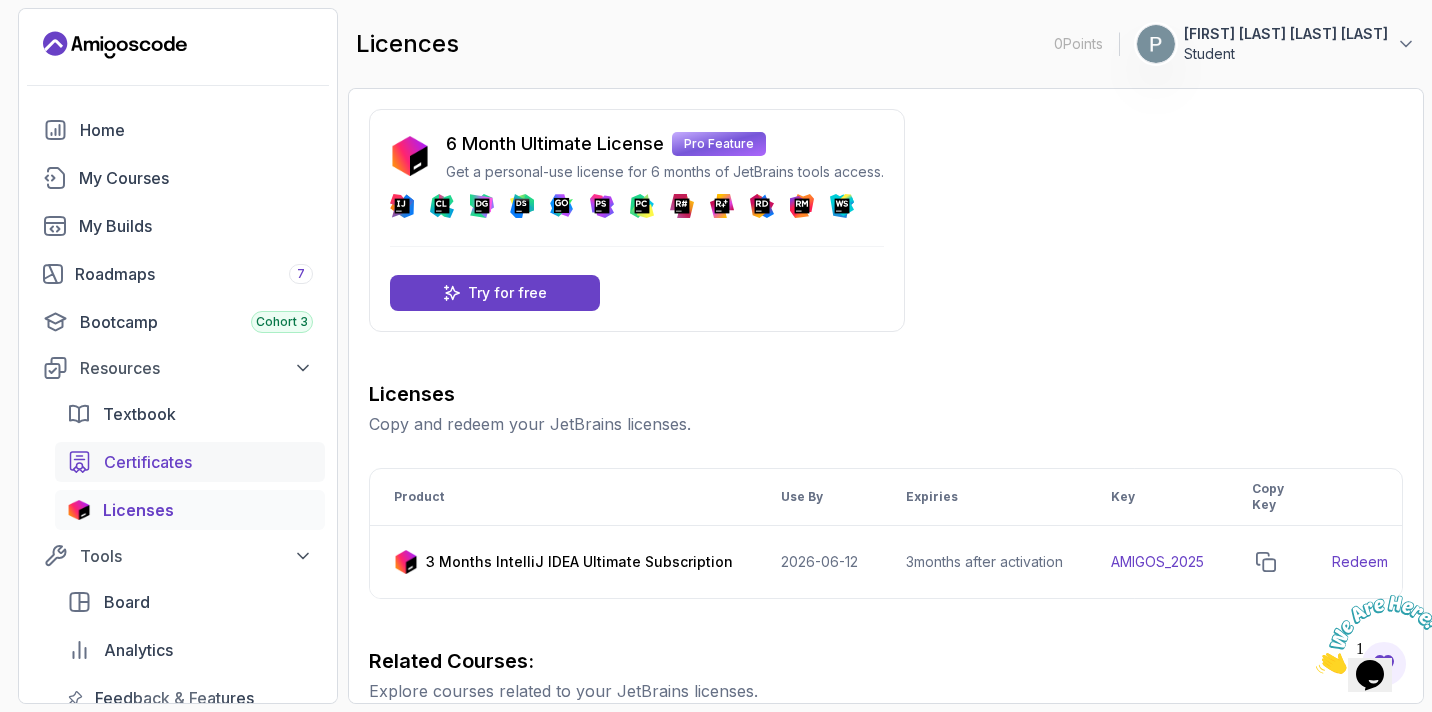 click on "Certificates" at bounding box center (190, 462) 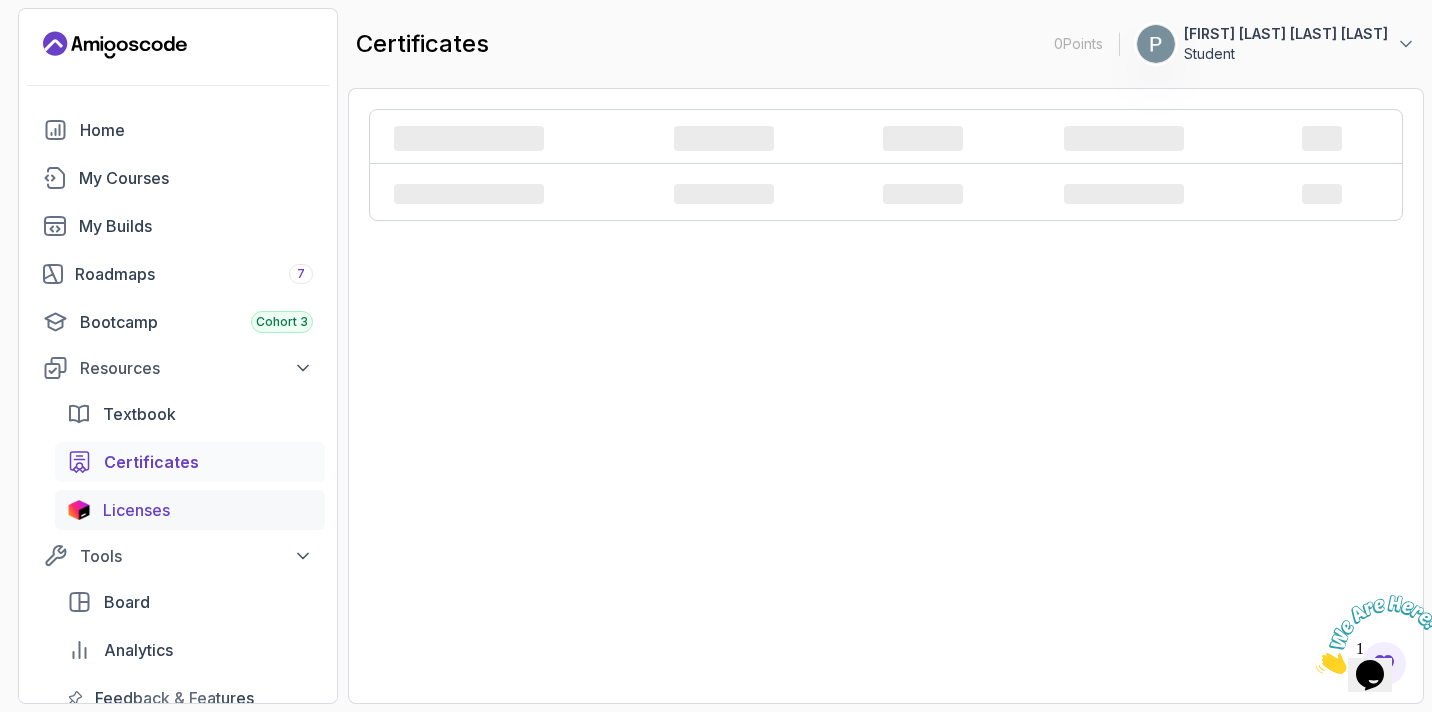 click on "Licenses" at bounding box center [190, 510] 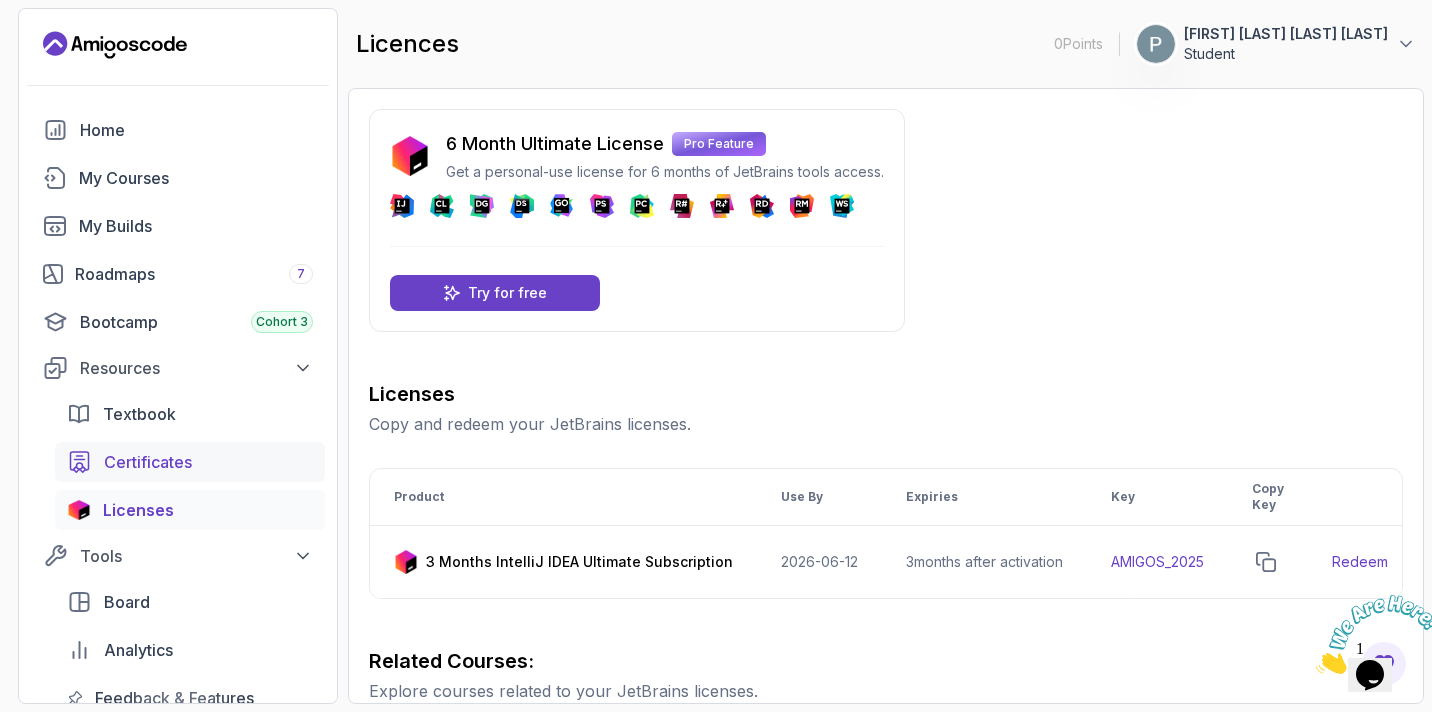 click on "Certificates" at bounding box center [208, 462] 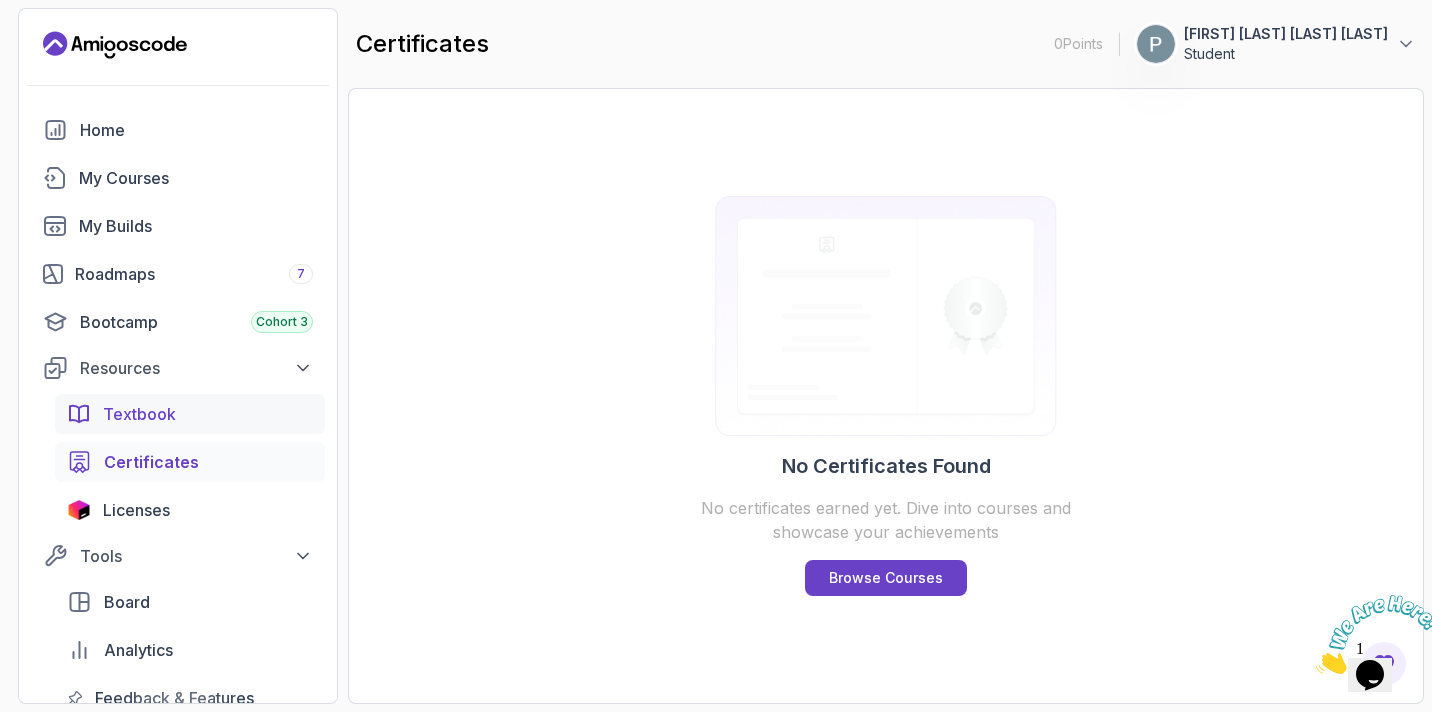 click on "Textbook" at bounding box center [208, 414] 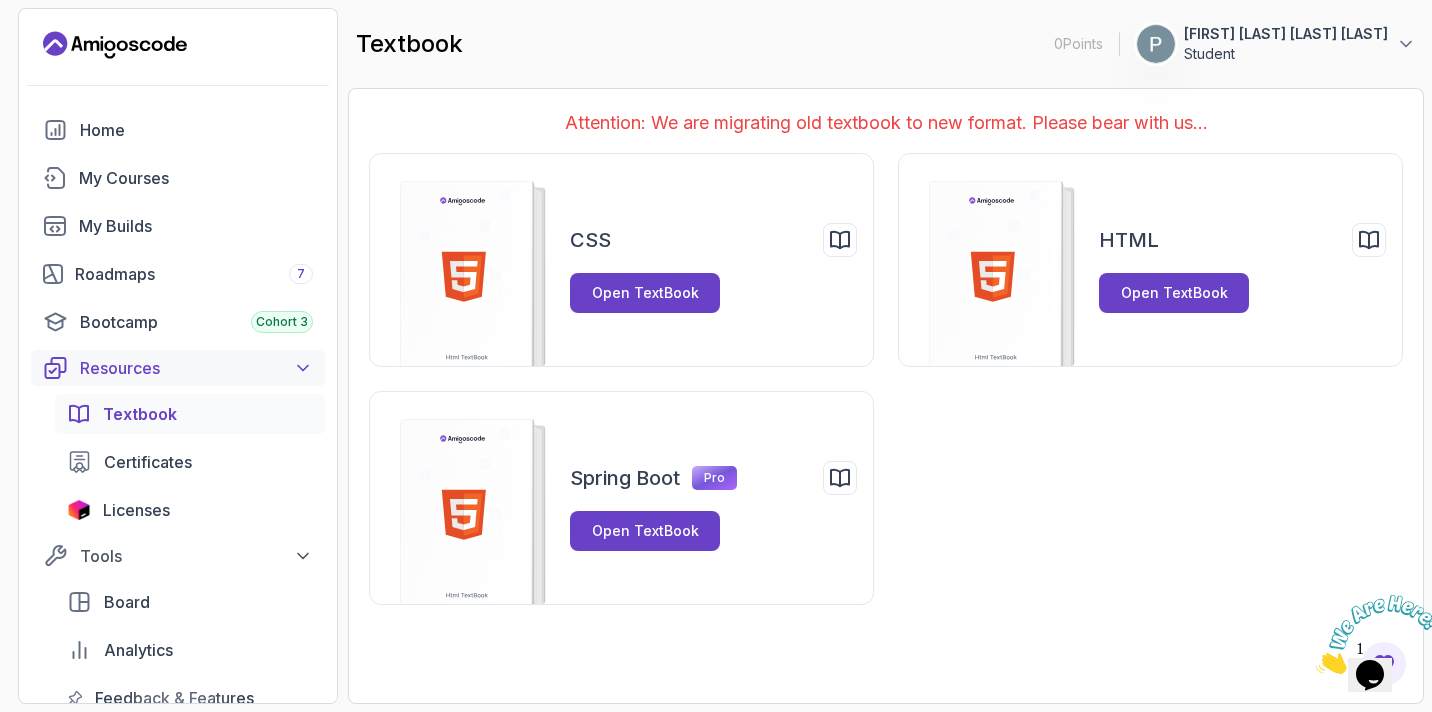 click on "Resources" at bounding box center [196, 368] 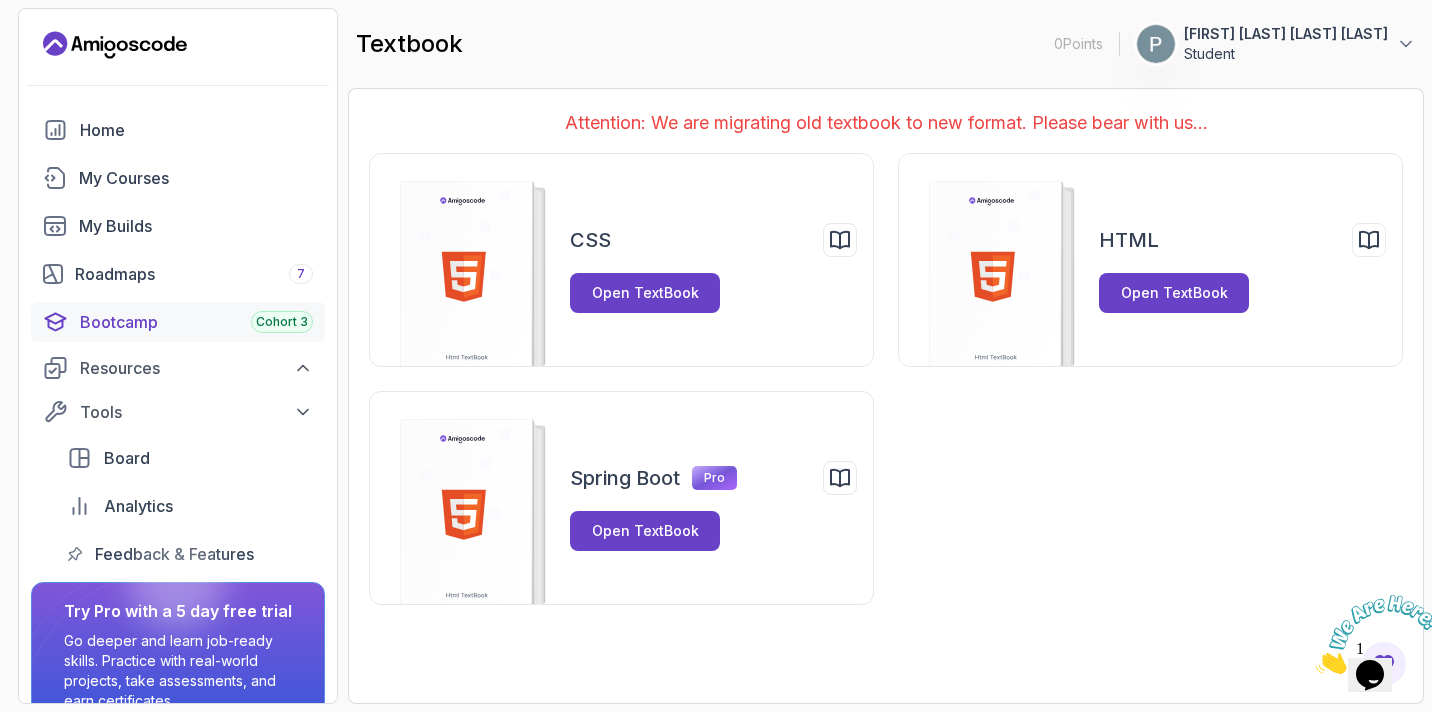 click on "Bootcamp Cohort 3" at bounding box center [196, 322] 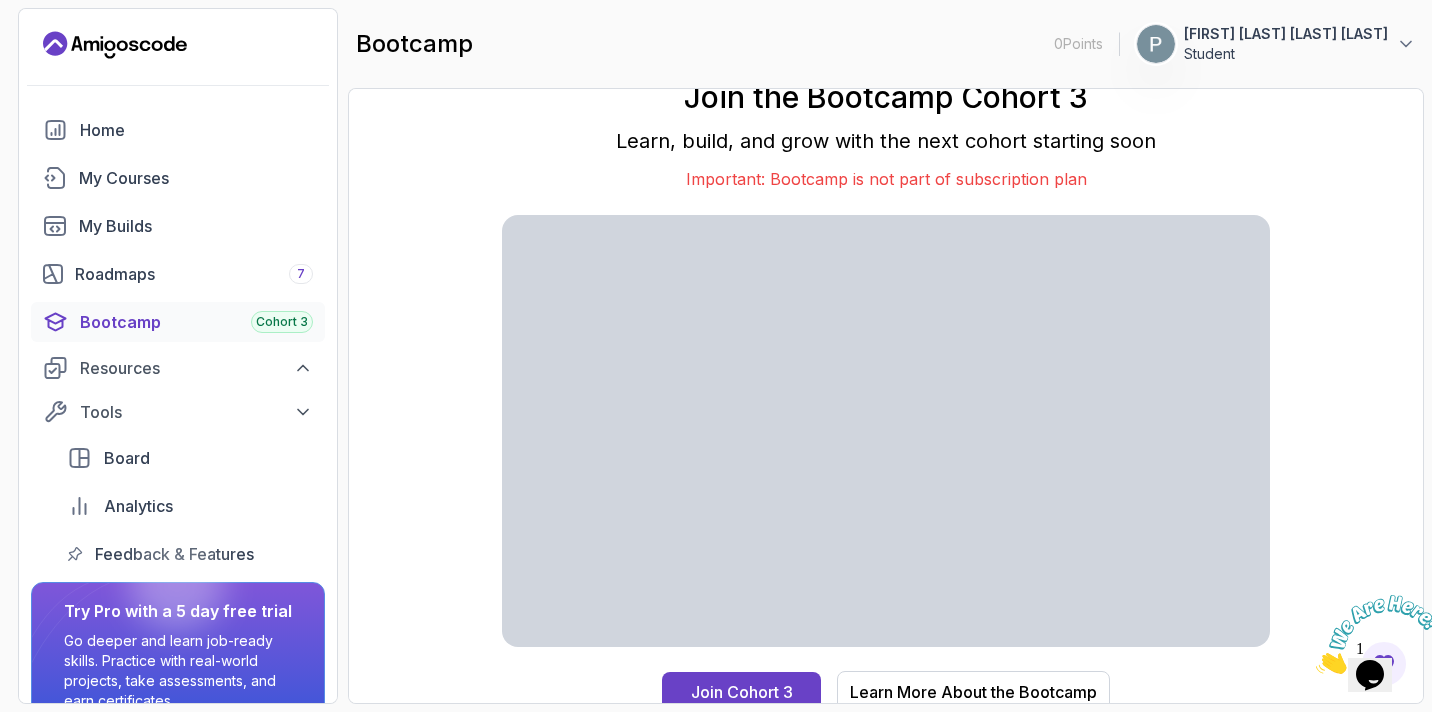 scroll, scrollTop: 10, scrollLeft: 0, axis: vertical 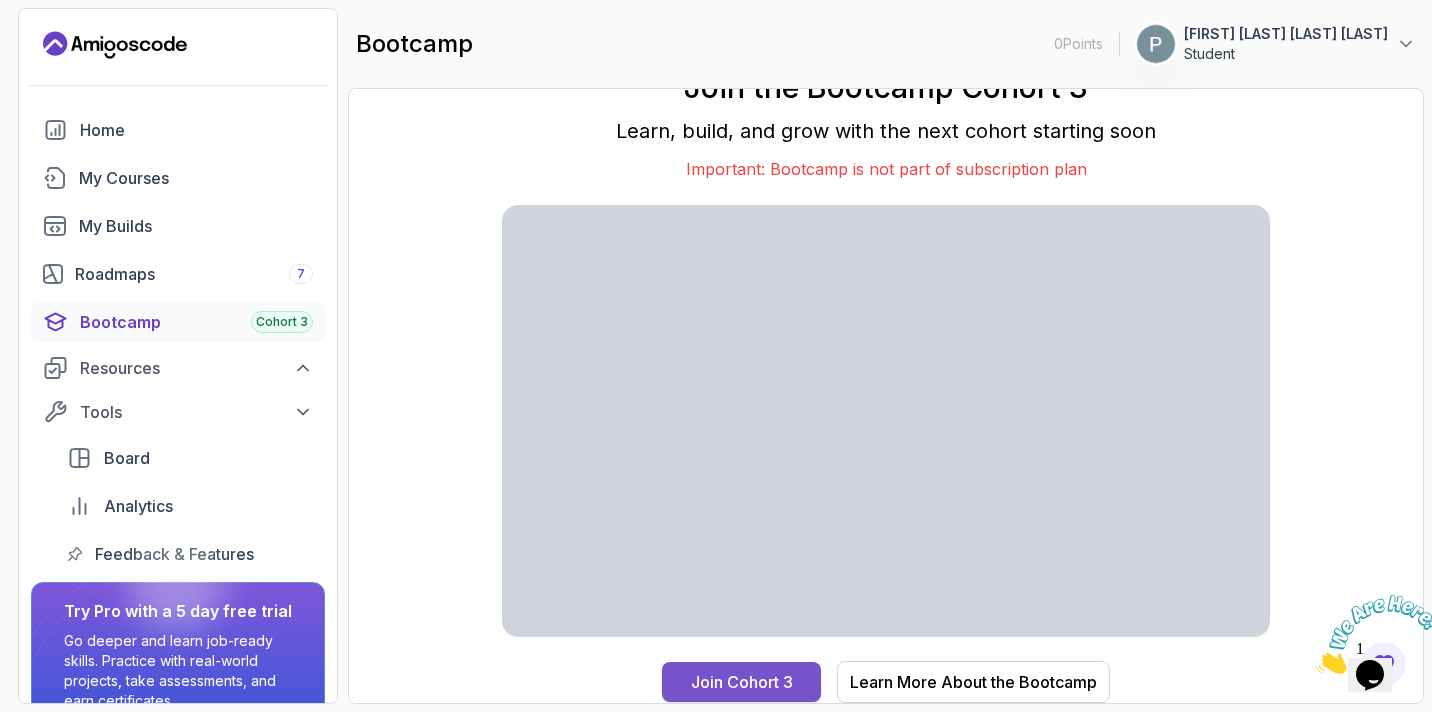click on "Join Cohort 3" at bounding box center (742, 682) 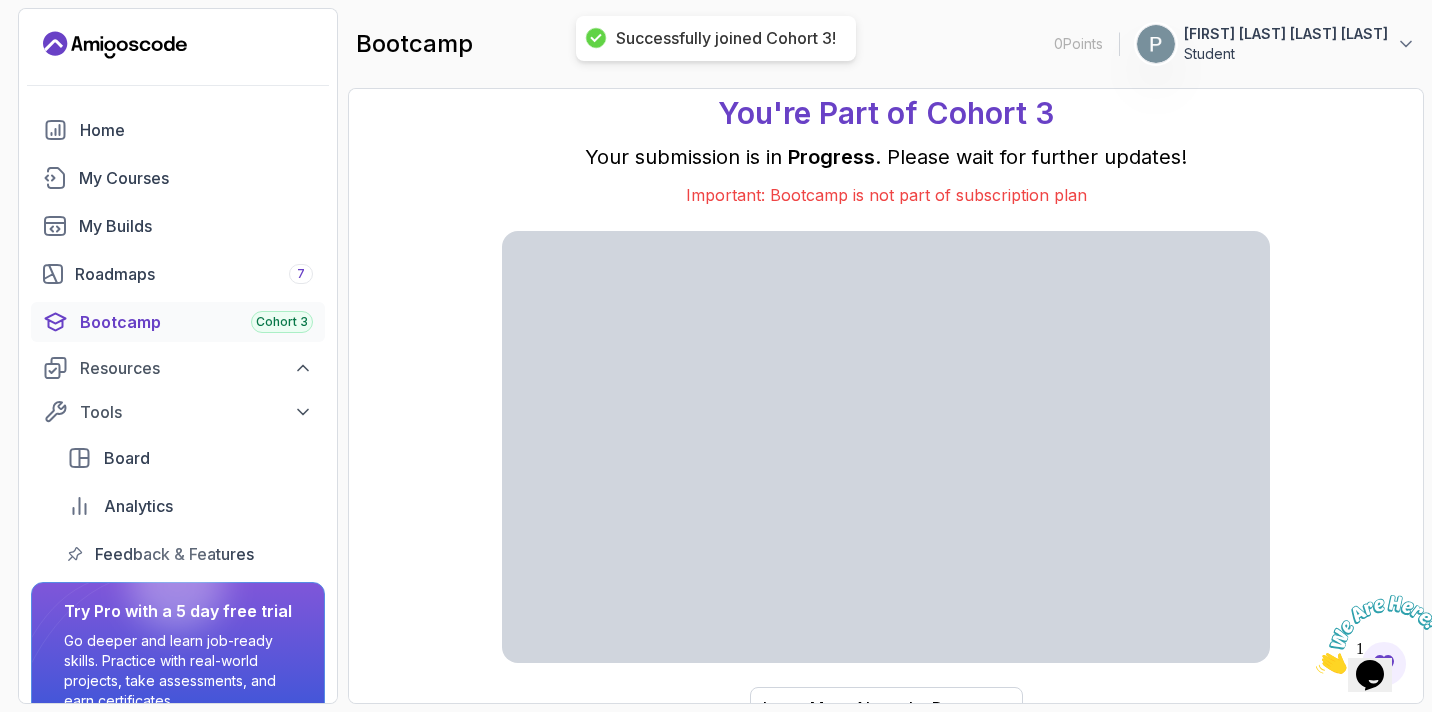 scroll, scrollTop: 36, scrollLeft: 0, axis: vertical 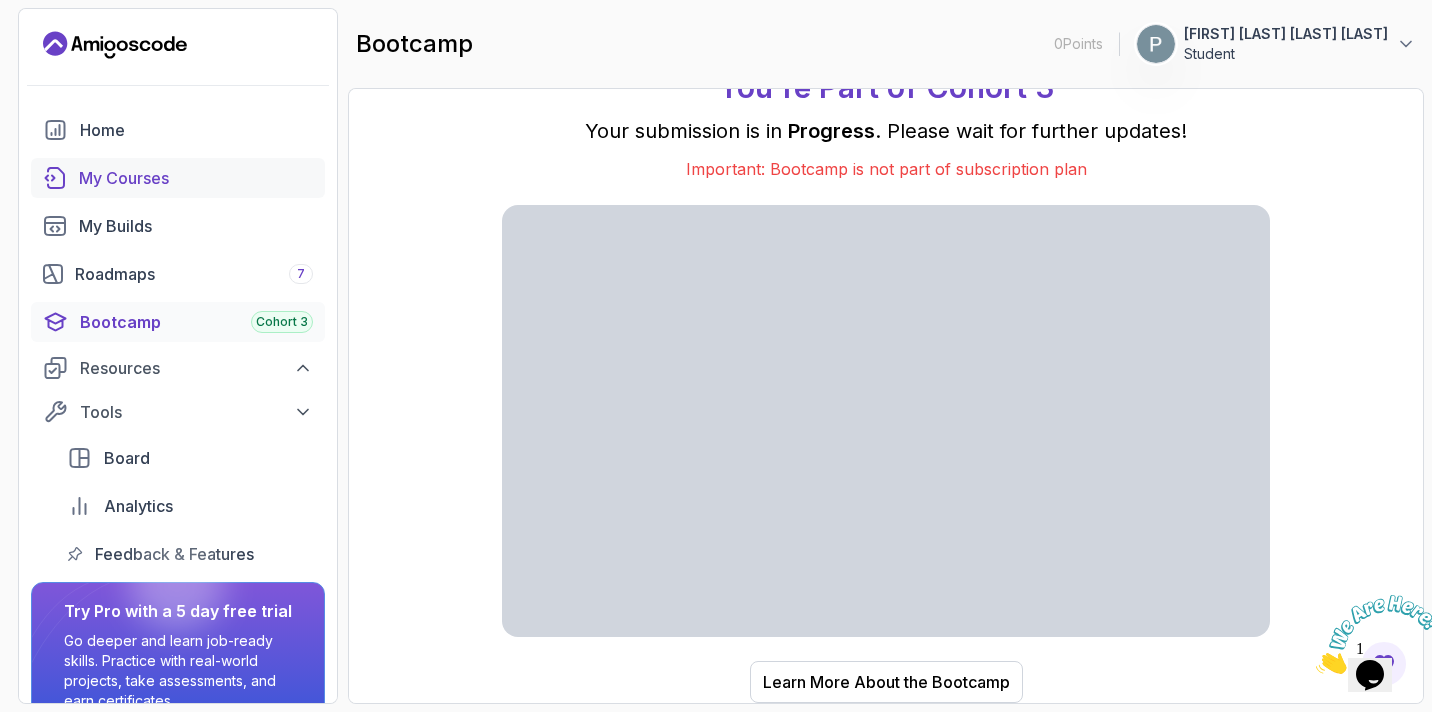 click on "My Courses" at bounding box center (196, 178) 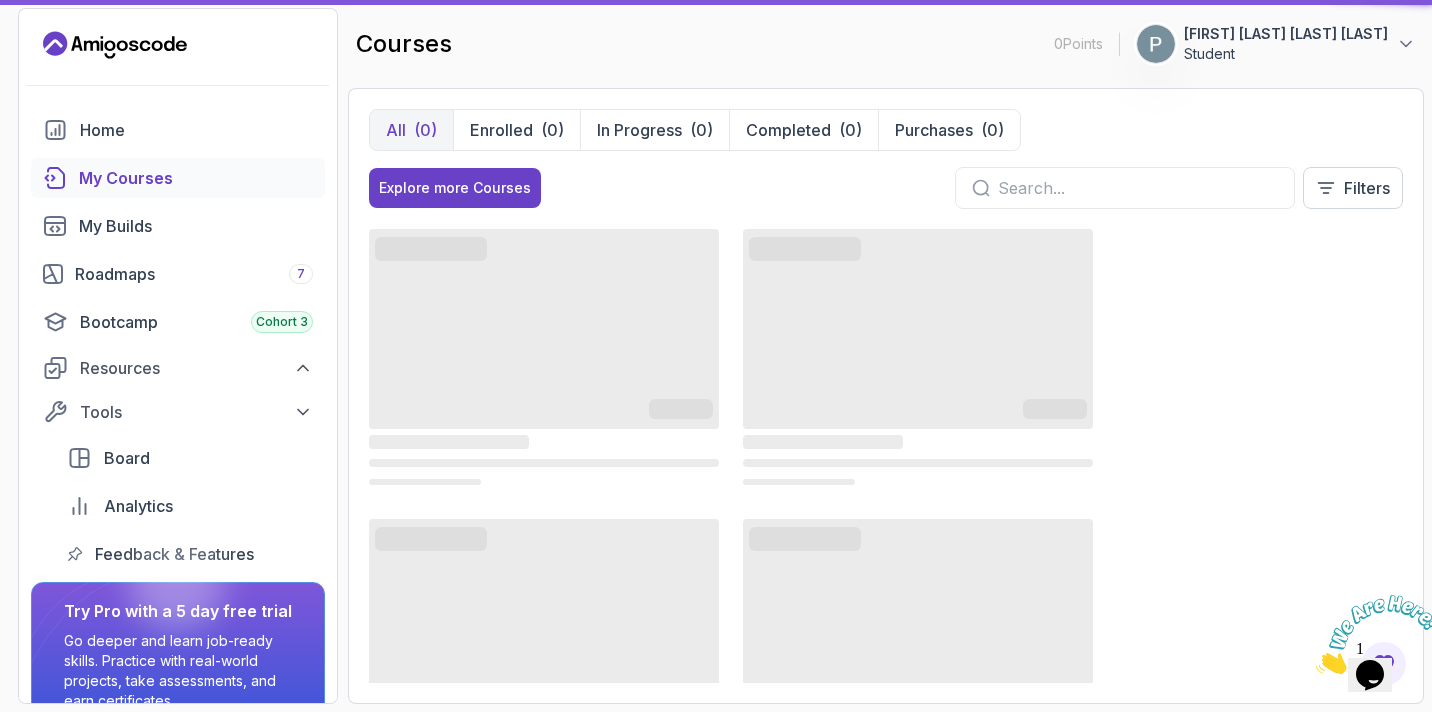 scroll, scrollTop: 0, scrollLeft: 0, axis: both 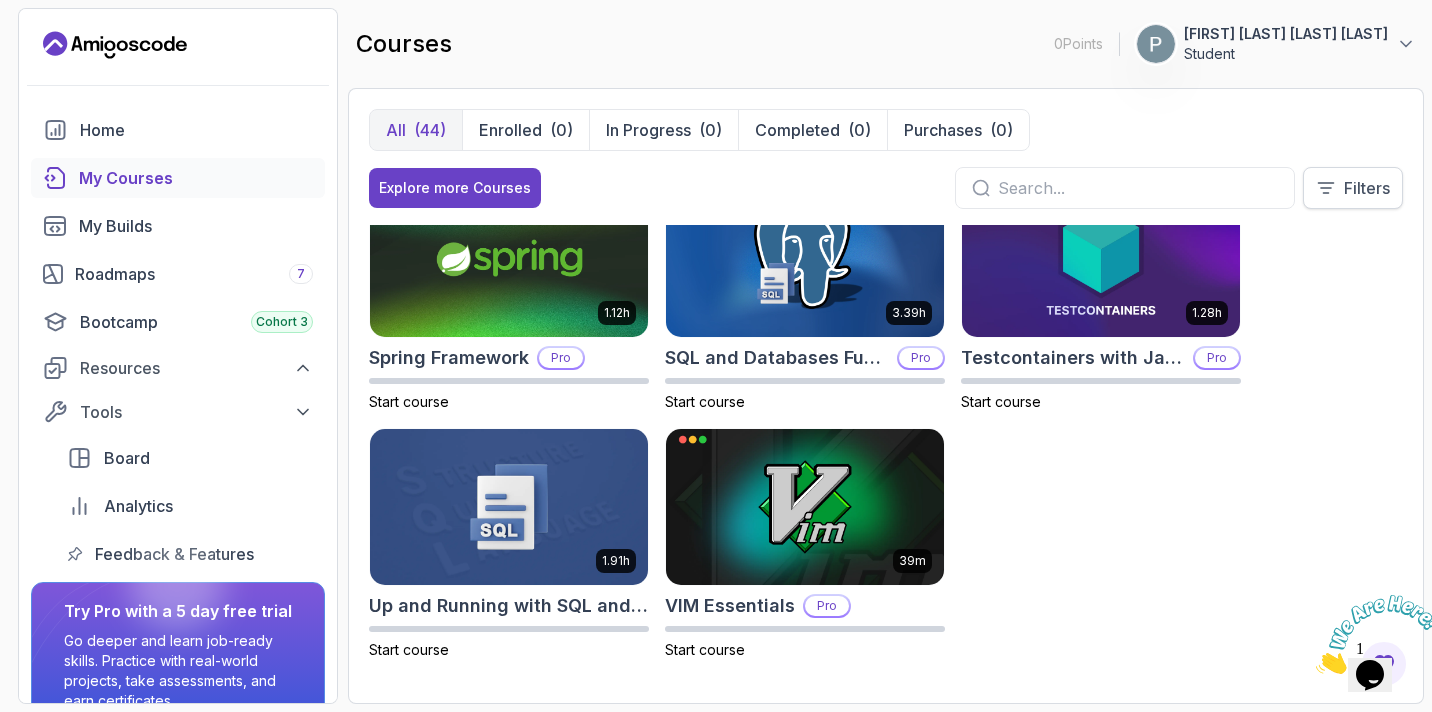 click 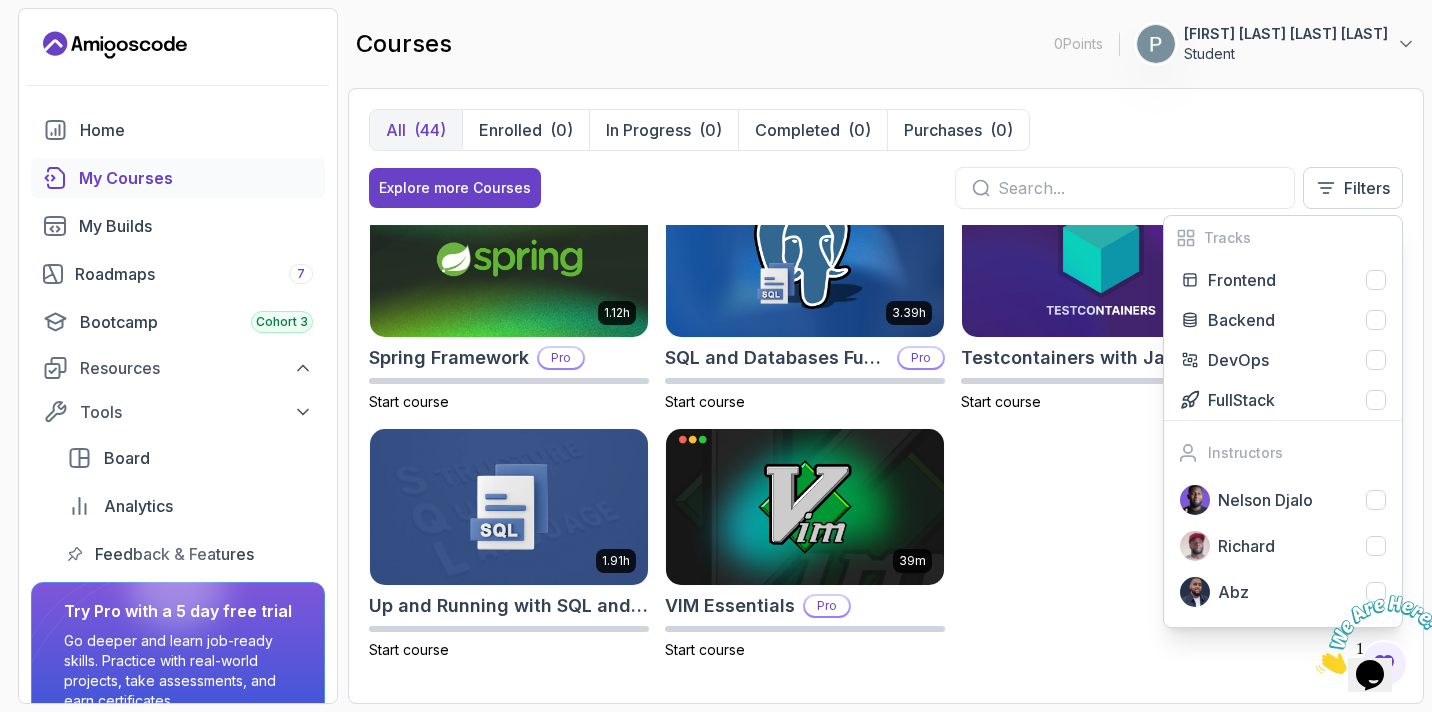 click on "8.31h Advanced Databases Pro Start course 5.18h Advanced Spring Boot Pro Start course 2.73h AWS for Developers Pro Start course 3.30h Building APIs with Spring Boot Pro Start course 2.63h CI/CD with GitHub Actions Pro Start course 2.08h CSS Essentials Start course 1.70h Database Design & Implementation Pro Start course 1.45h Docker for Java Developers Pro Start course 4.64h Docker For Professionals Pro Start course 10.13h Git for Professionals Pro Start course 2.55h Git & GitHub Fundamentals Start course 2.10h GitHub Toolkit Pro Start course 1.84h HTML Essentials Start course 5.57h IntelliJ IDEA Developer Guide Pro Start course 1.72h Java Data Structures Pro Start course 2.41h Java for Beginners Start course 9.18h Java for Developers Pro Start course 1.13h Java Generics Pro Start course 1.67h Java Integration Testing Pro Start course 2.82h Java Object Oriented Programming Pro Start course 26m Java Streams Essentials Start course 2.08h Java Streams Pro Start course 1.42h Stripe Checkout Pro Start course 38m" at bounding box center [886, 454] 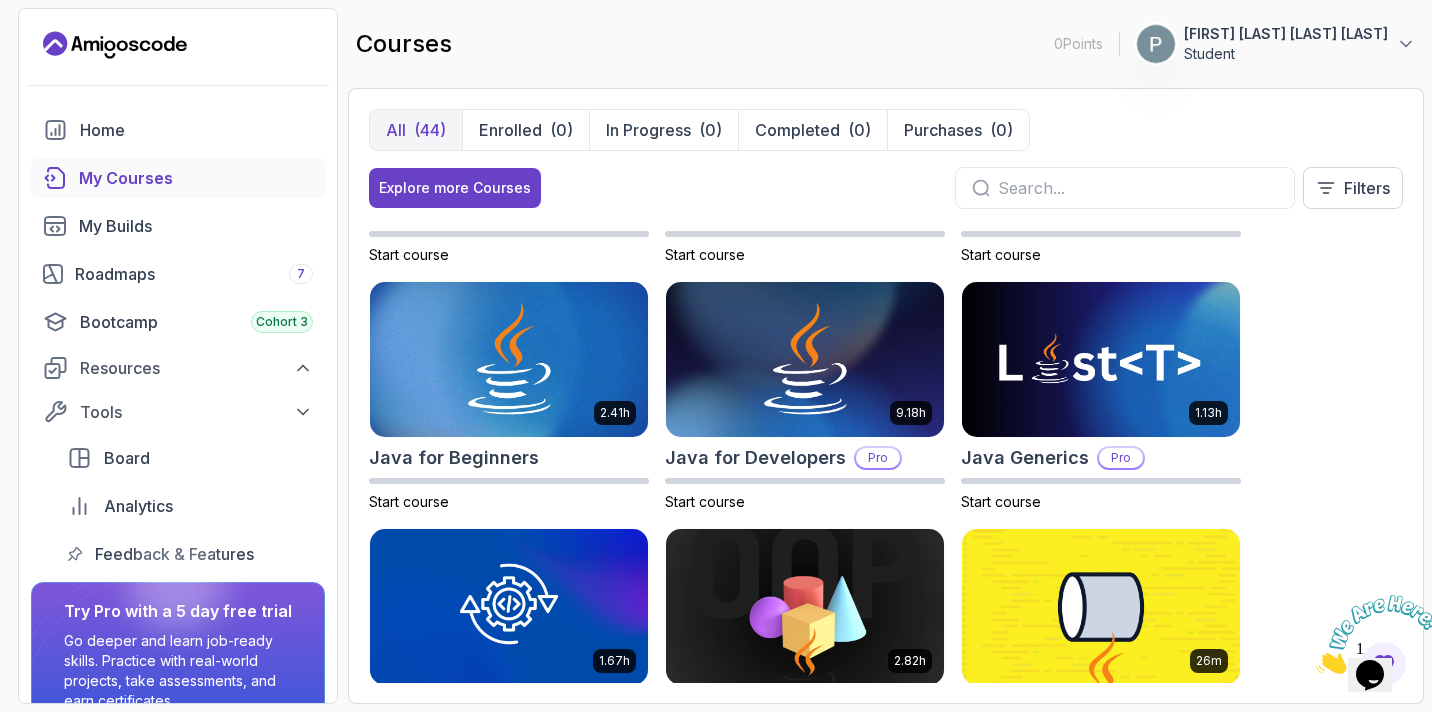 scroll, scrollTop: 0, scrollLeft: 0, axis: both 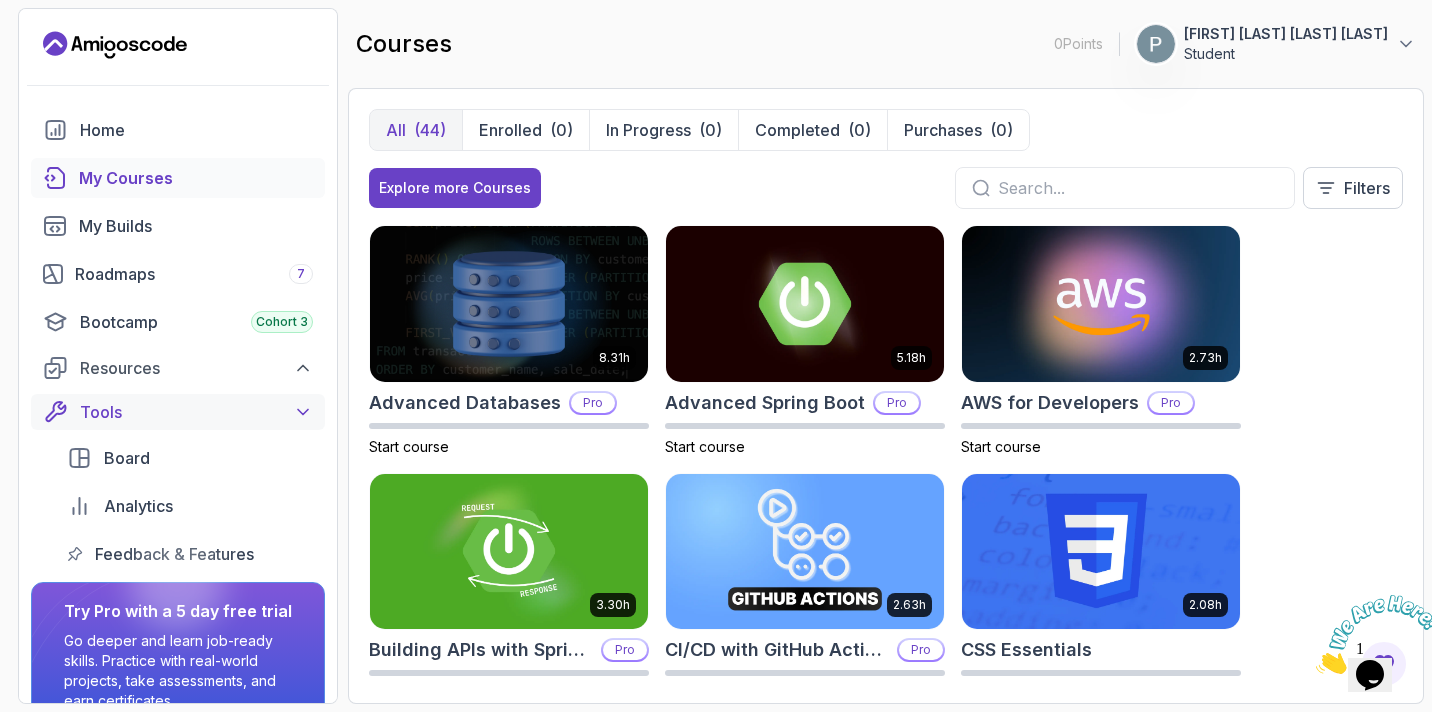 click on "Tools" at bounding box center (196, 412) 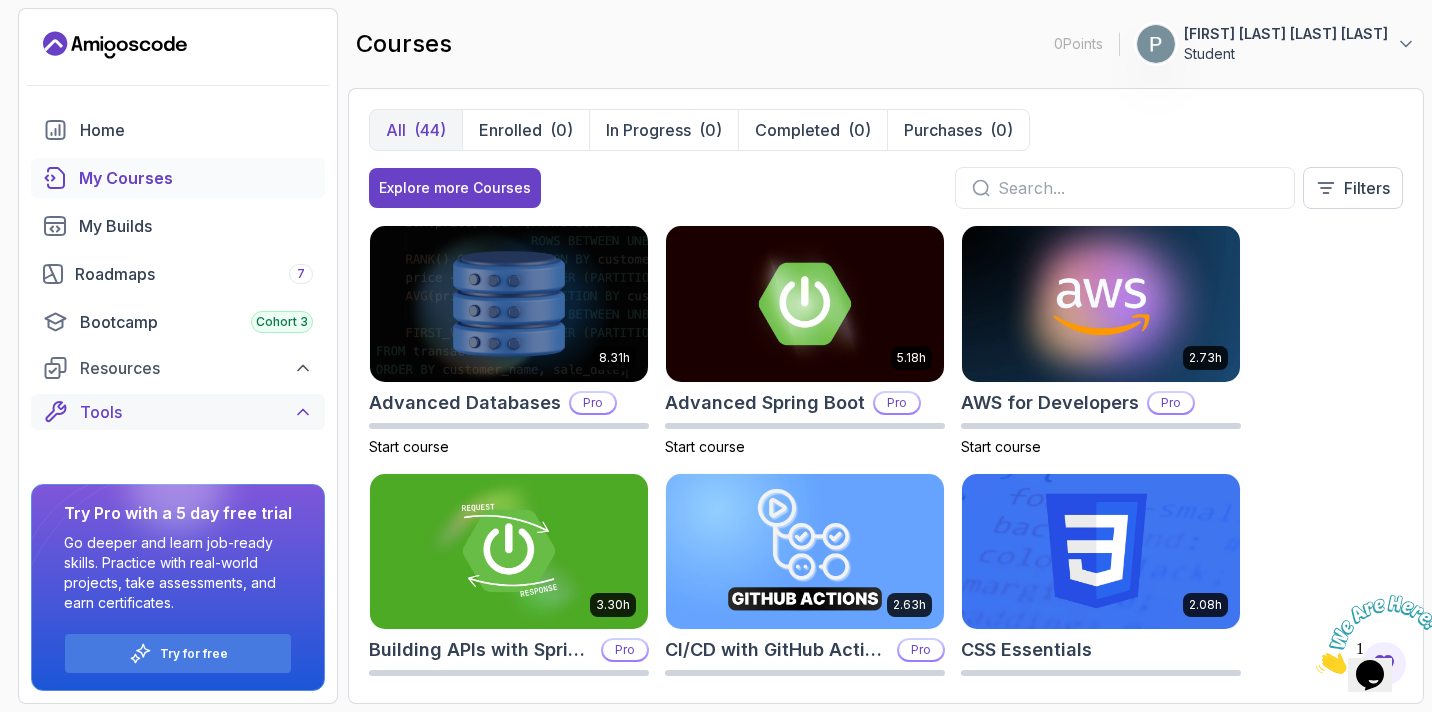 click on "Tools" at bounding box center (196, 412) 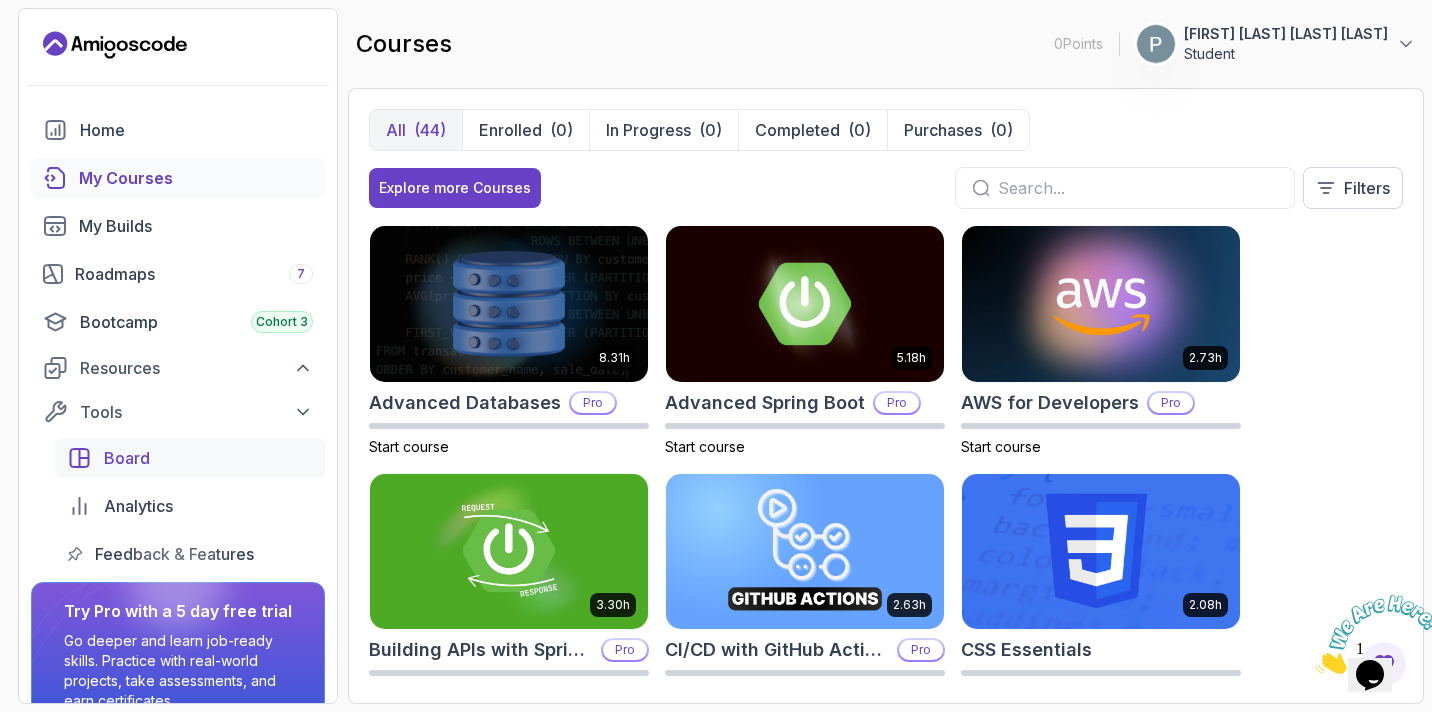 click on "Board" at bounding box center [208, 458] 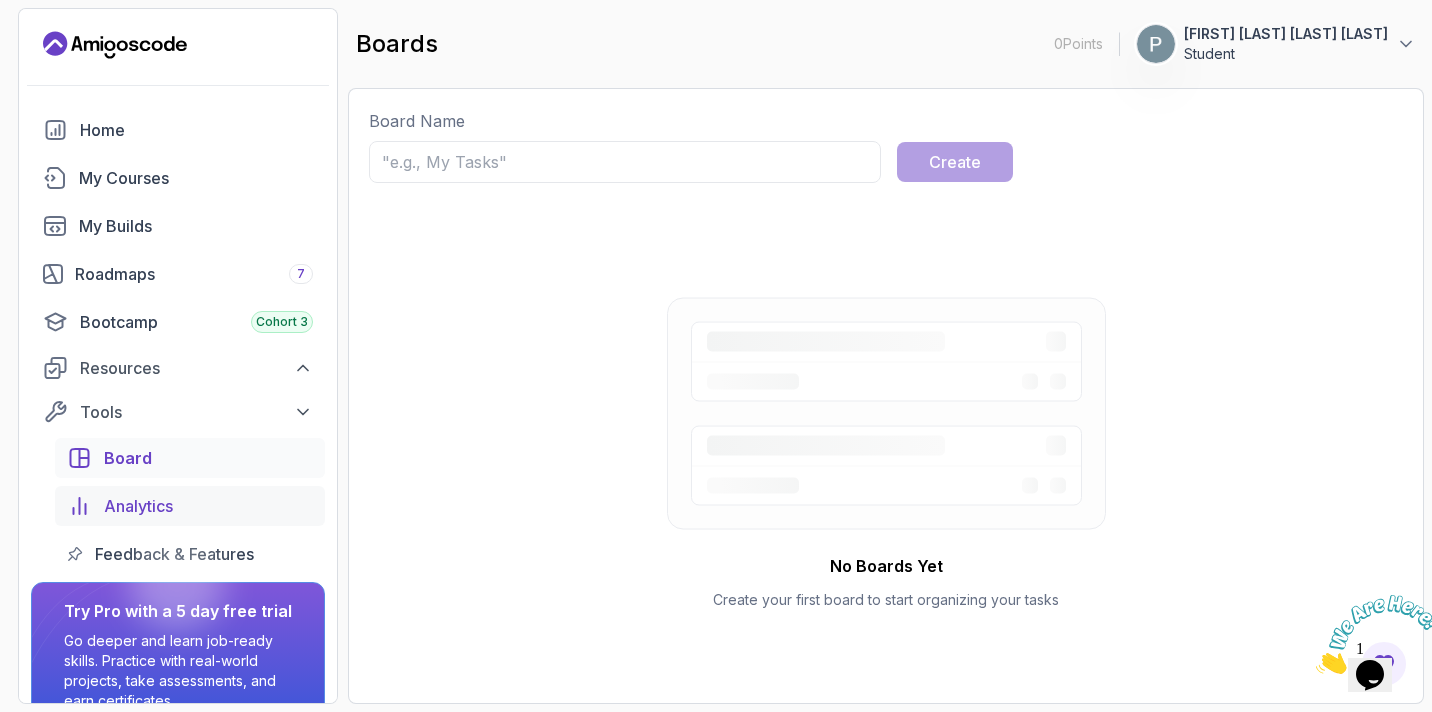 click on "Analytics" at bounding box center (190, 506) 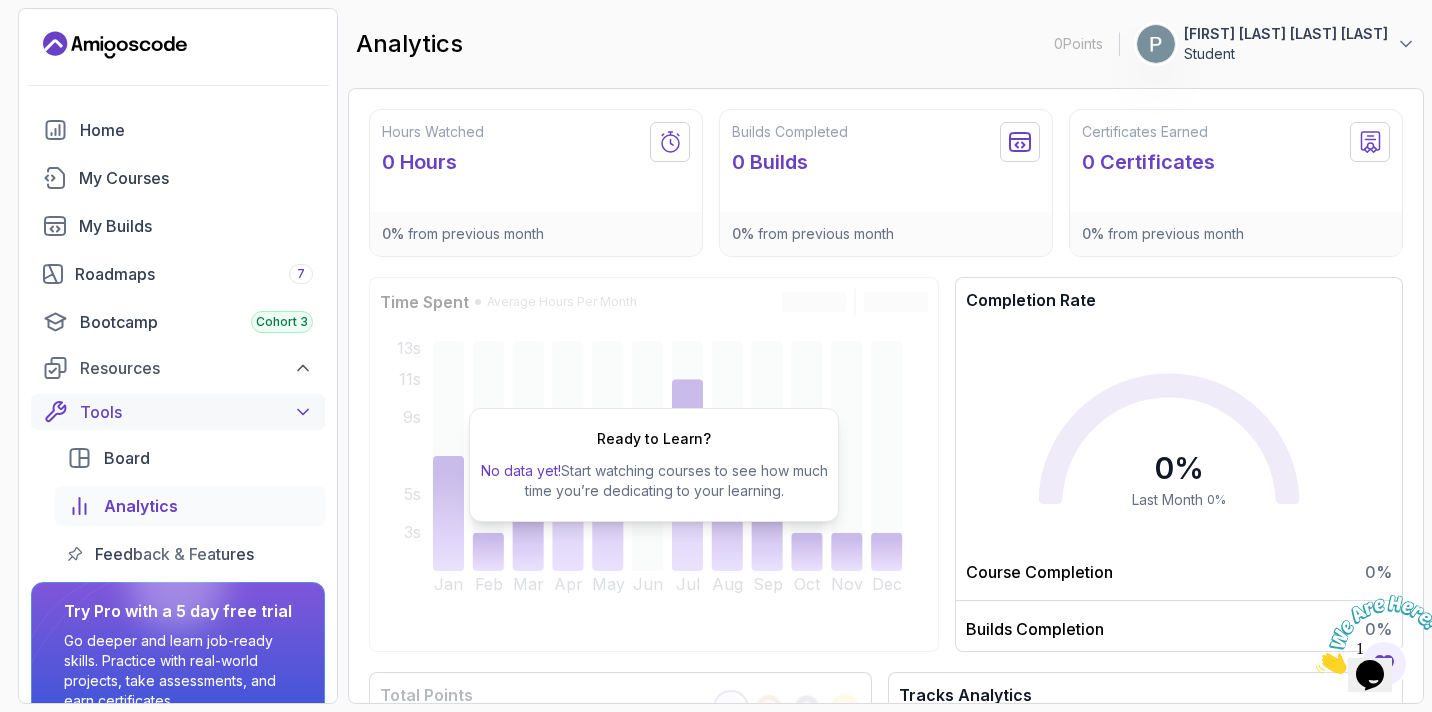 click on "Tools" at bounding box center (196, 412) 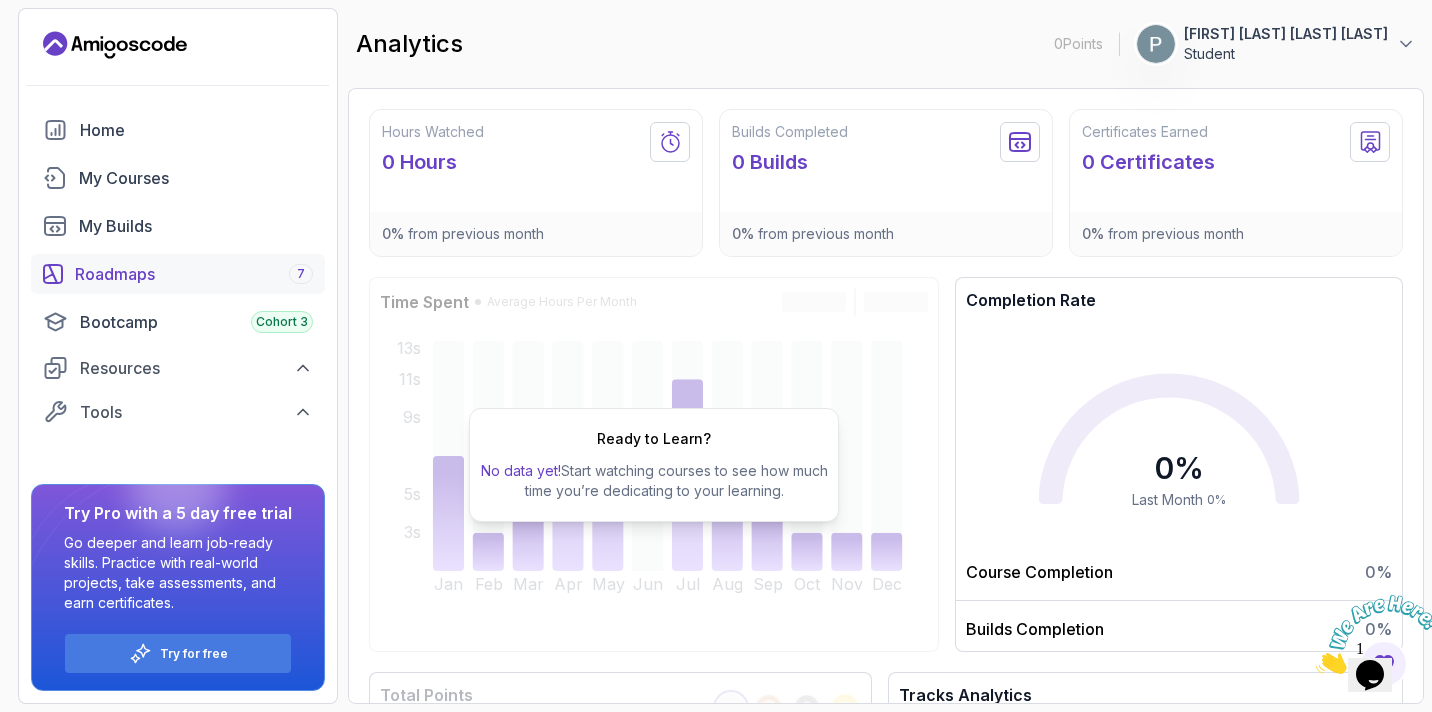 click on "Roadmaps 7" at bounding box center (194, 274) 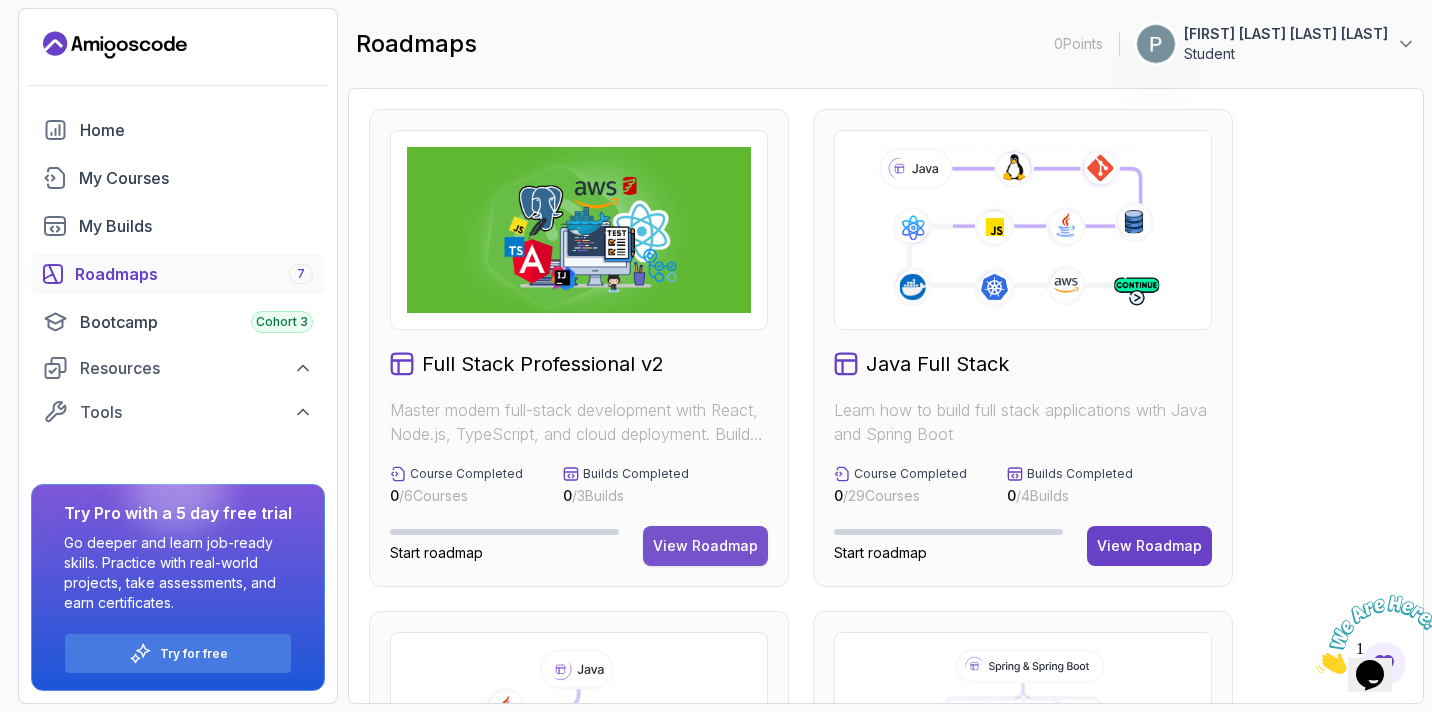click on "View Roadmap" at bounding box center (705, 546) 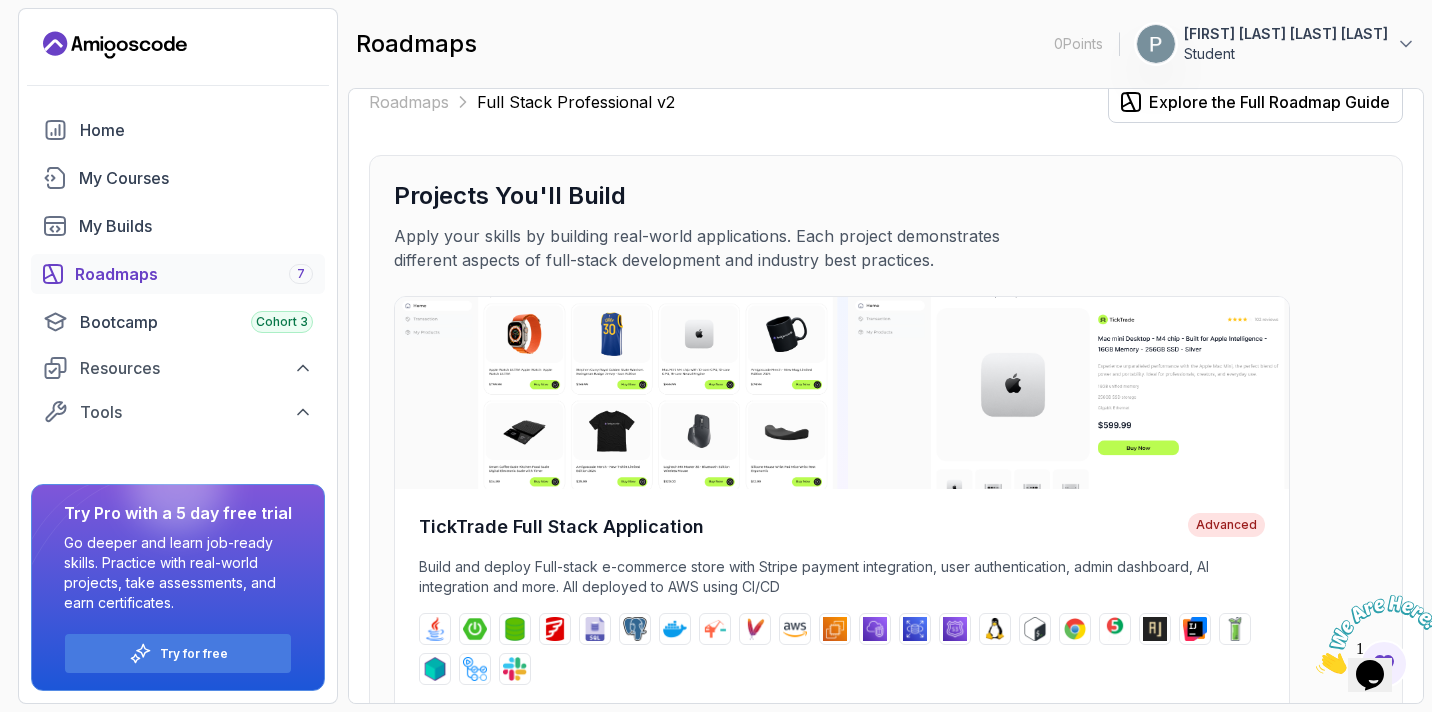 scroll, scrollTop: 0, scrollLeft: 0, axis: both 